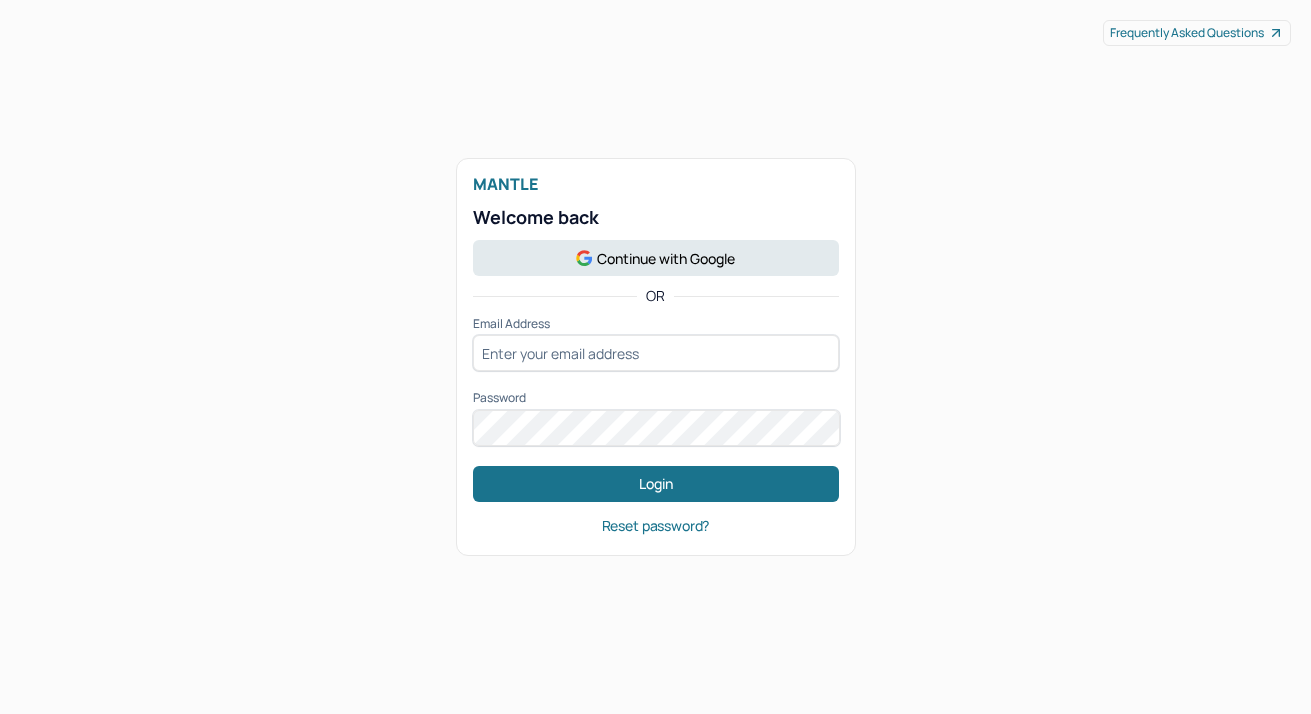 scroll, scrollTop: 0, scrollLeft: 0, axis: both 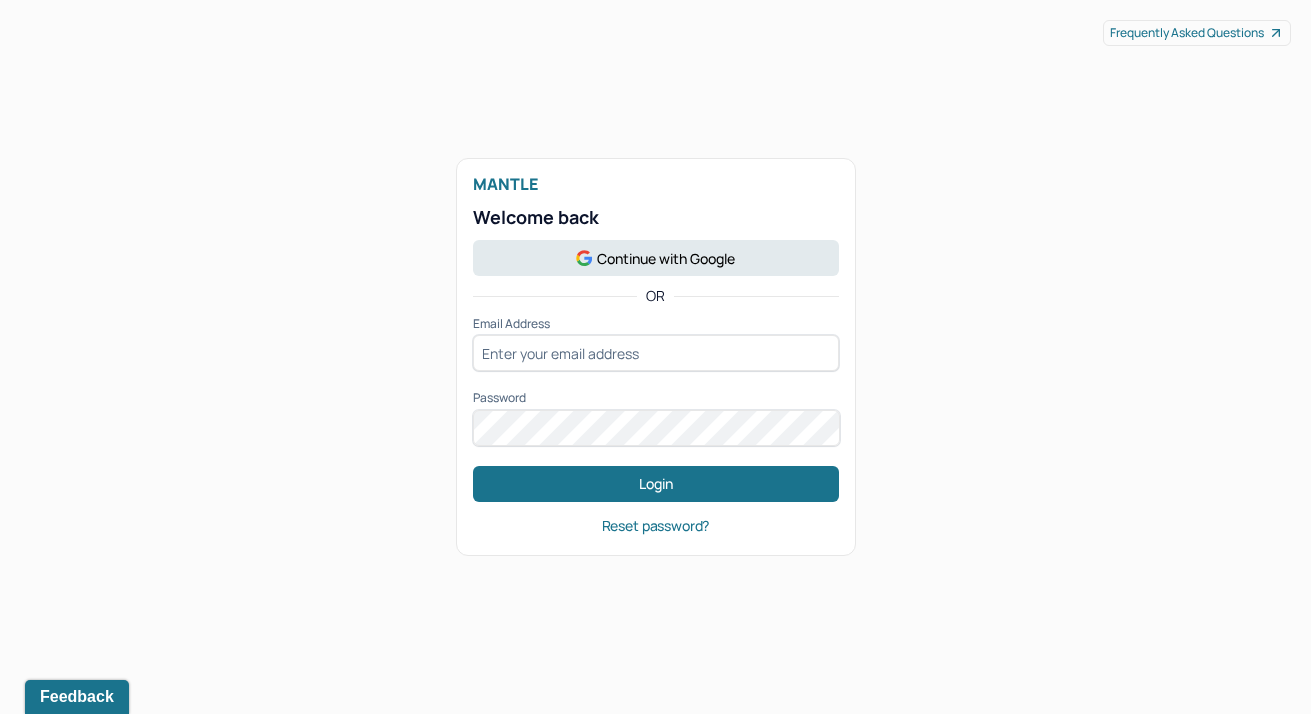 type on "[EMAIL]" 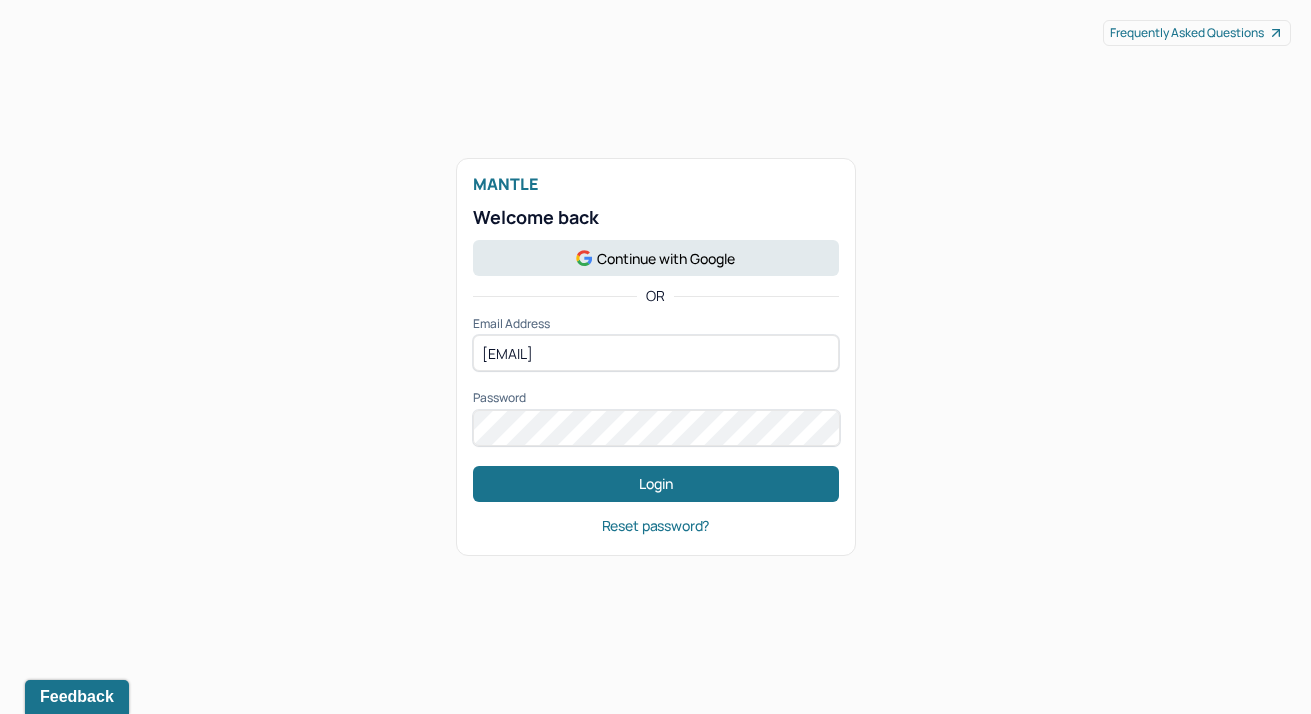 click on "Mantle Welcome back Continue with Google OR Email Address [EMAIL] Password Login" at bounding box center (656, 338) 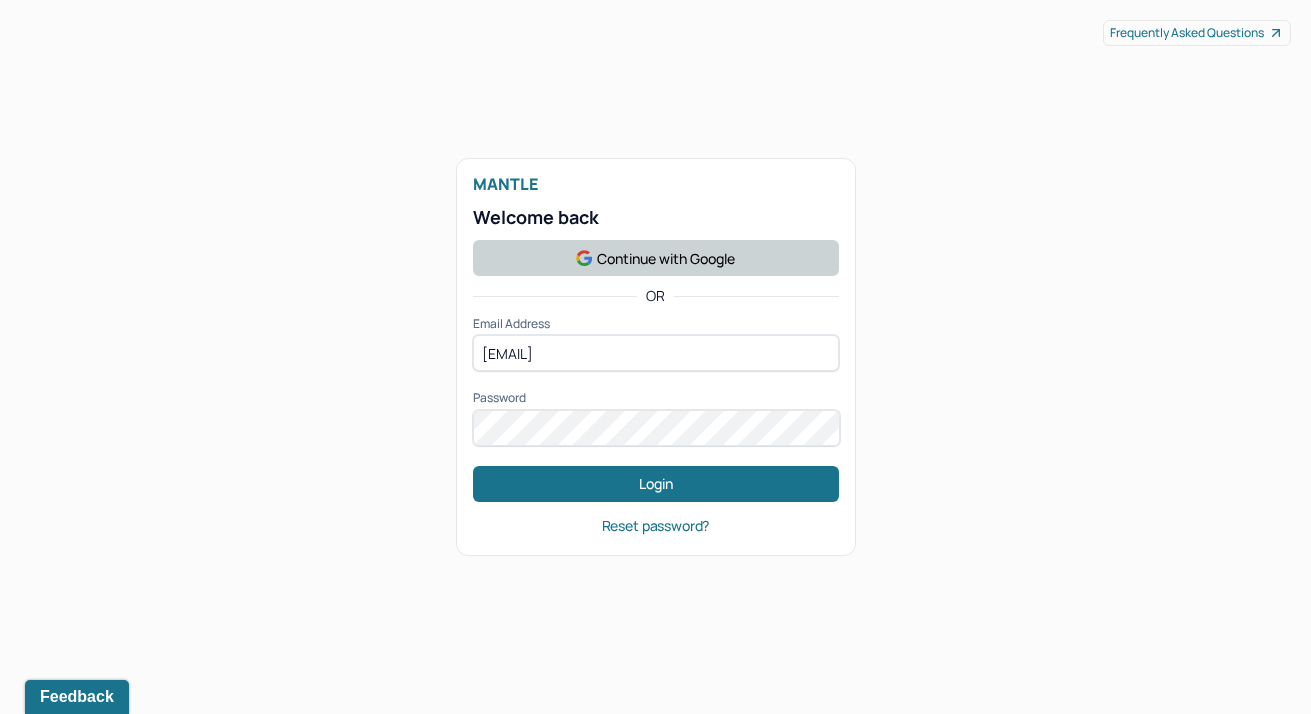 click on "Continue with Google" at bounding box center [656, 258] 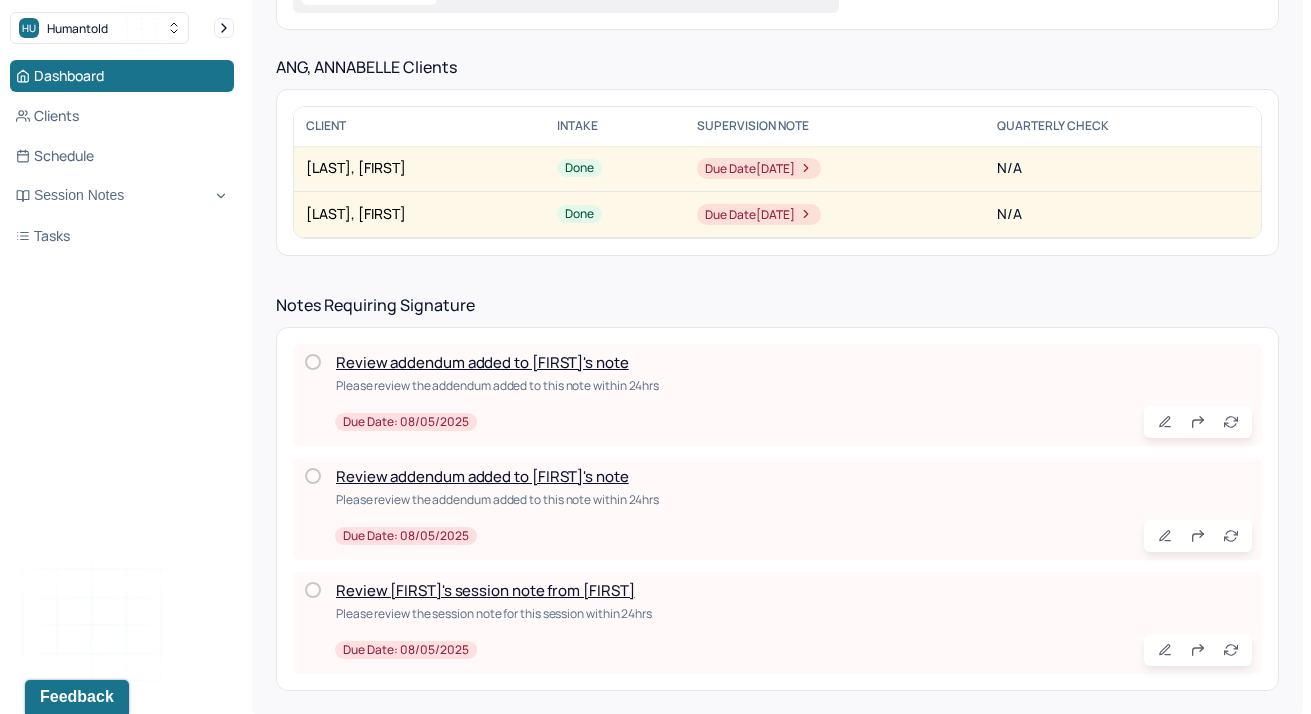 scroll, scrollTop: 245, scrollLeft: 0, axis: vertical 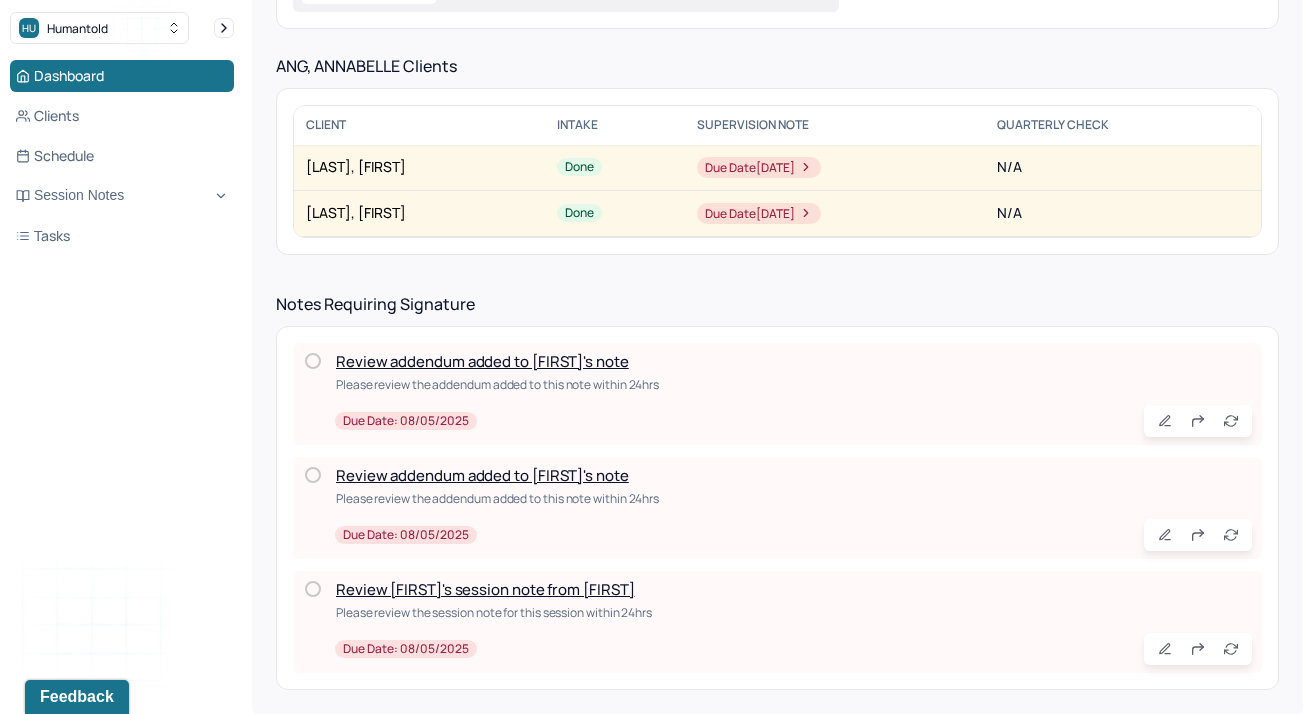 click on "Review addendum added to [FIRST]'s note" at bounding box center [482, 361] 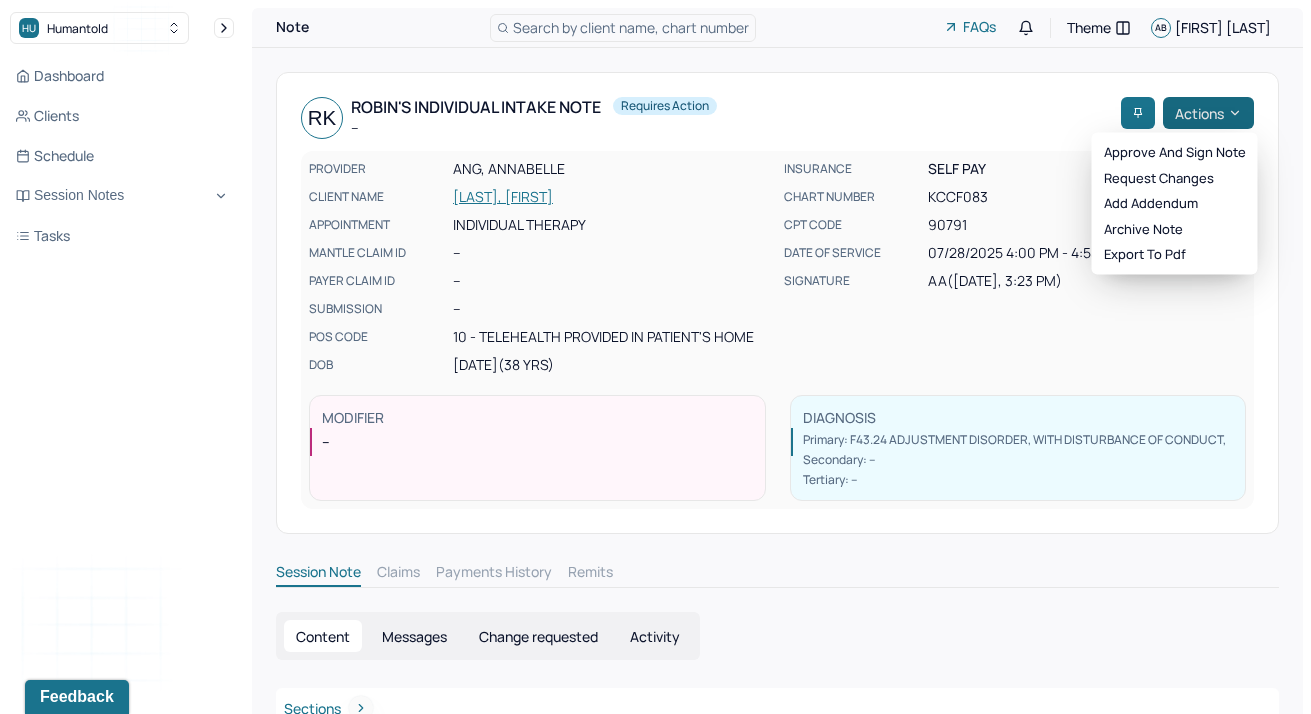 click on "Actions" at bounding box center (1208, 113) 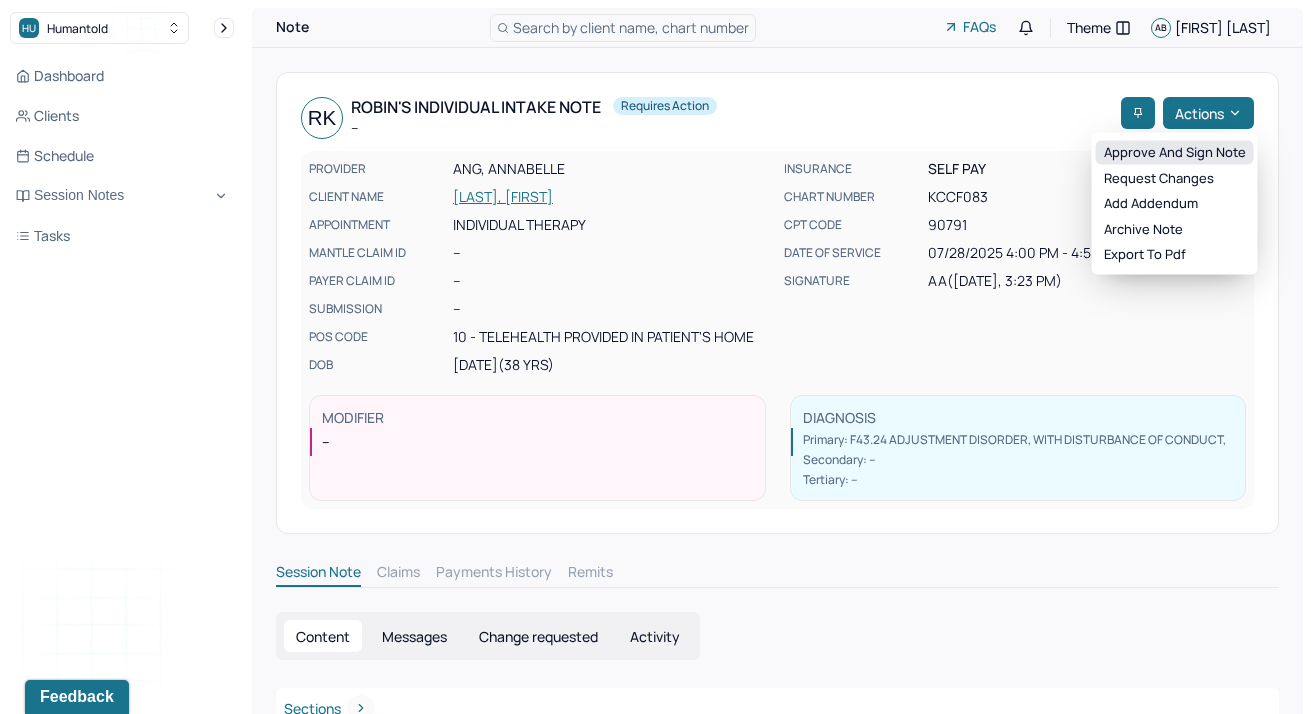 click on "Approve and sign note" at bounding box center [1175, 153] 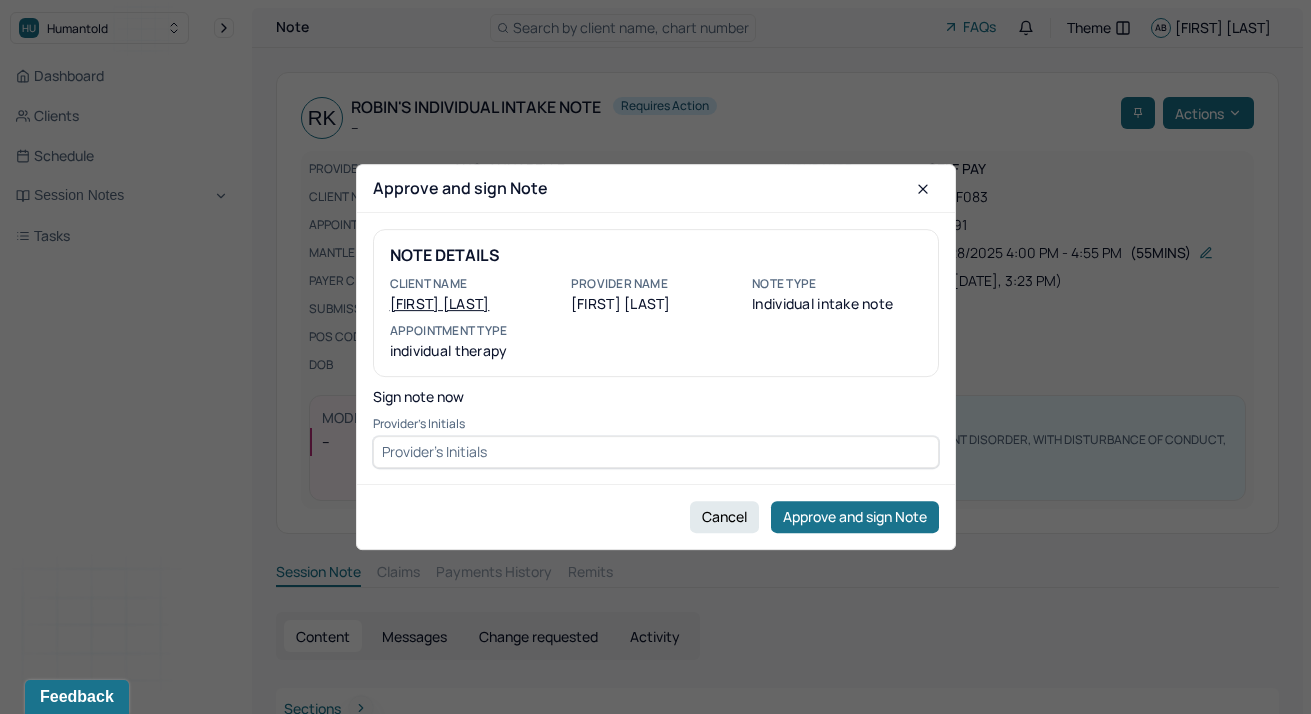 click at bounding box center [656, 452] 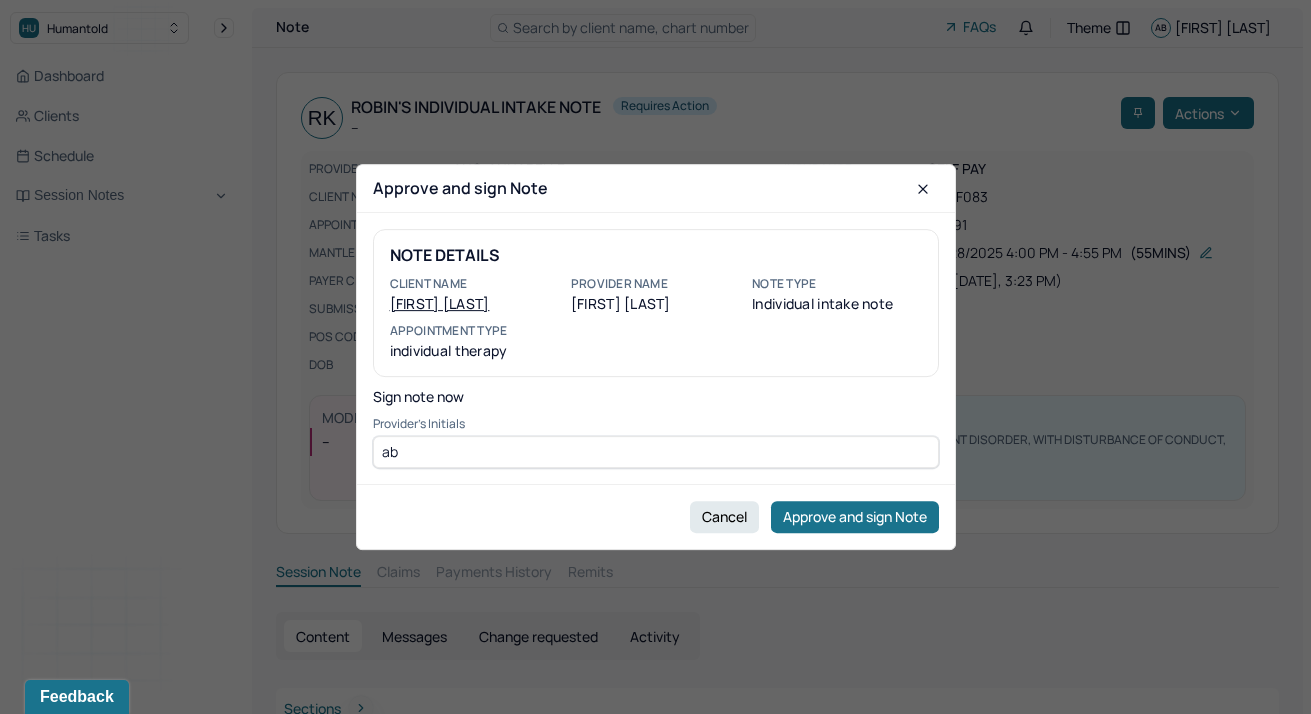 type on "ab" 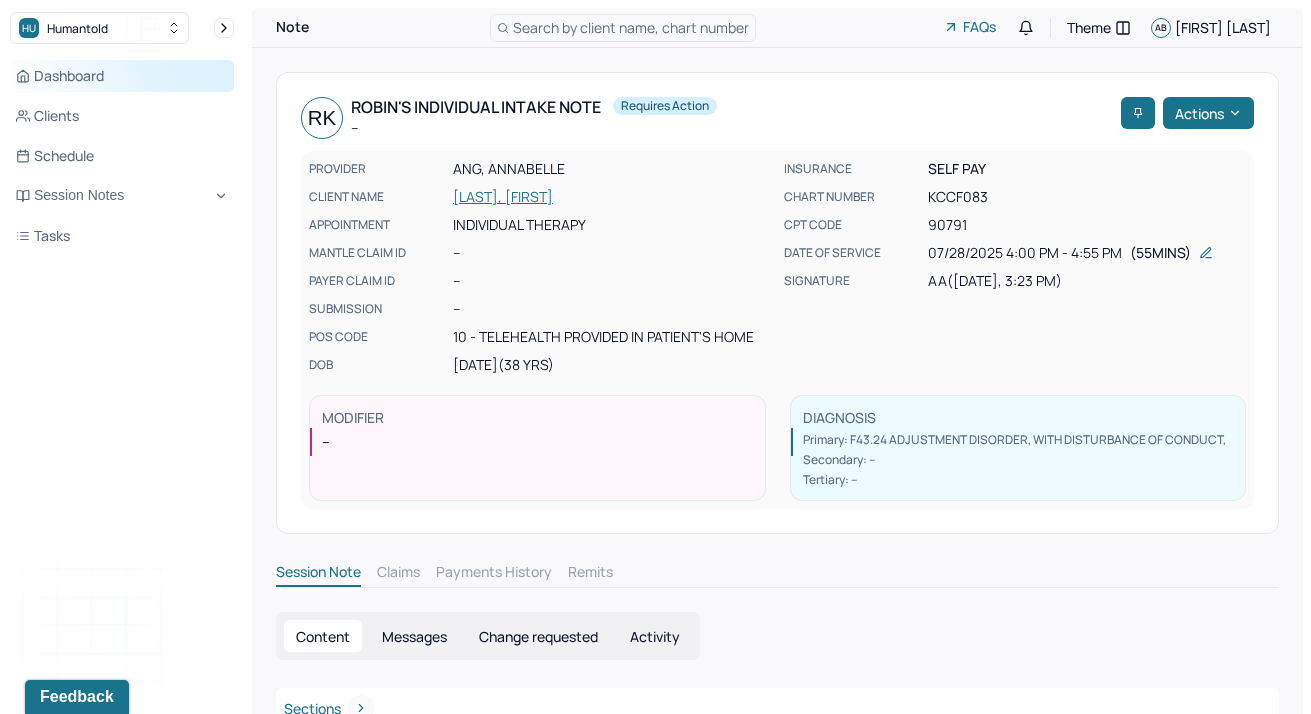 click on "Dashboard" at bounding box center (122, 76) 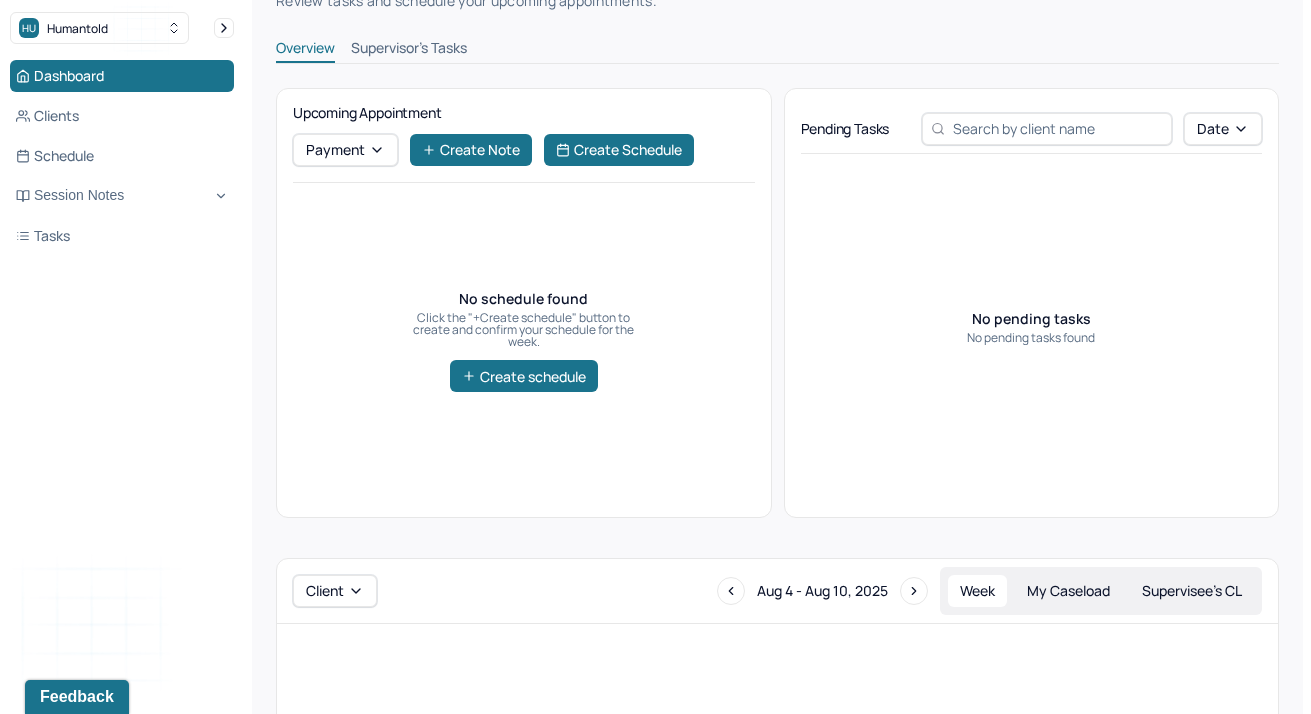 scroll, scrollTop: 278, scrollLeft: 0, axis: vertical 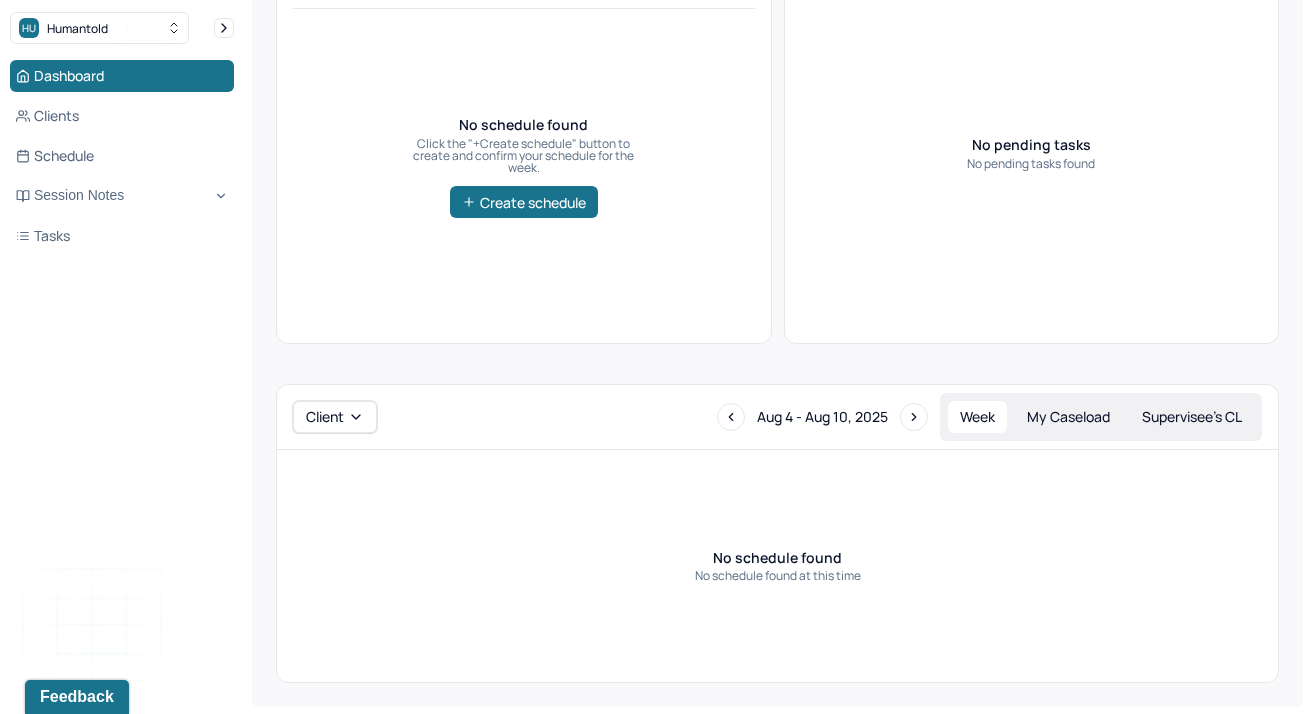 click on "My Caseload" at bounding box center (1068, 417) 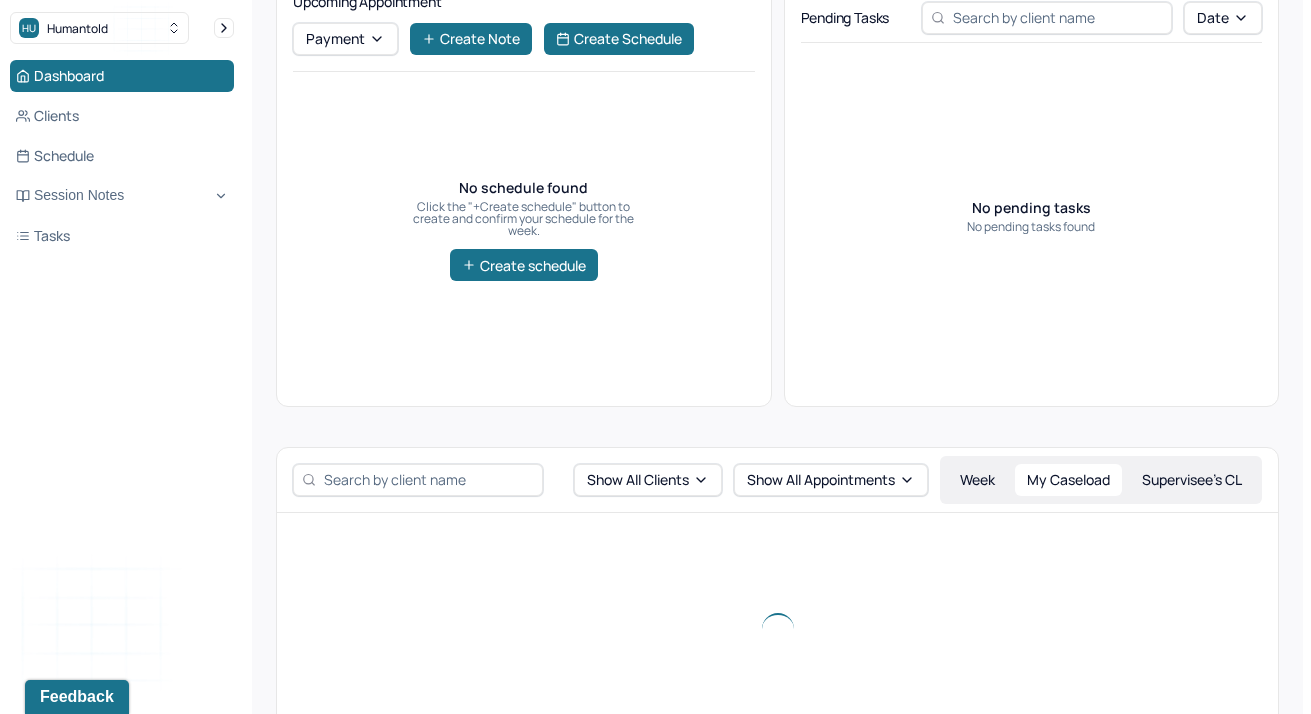 scroll, scrollTop: 0, scrollLeft: 0, axis: both 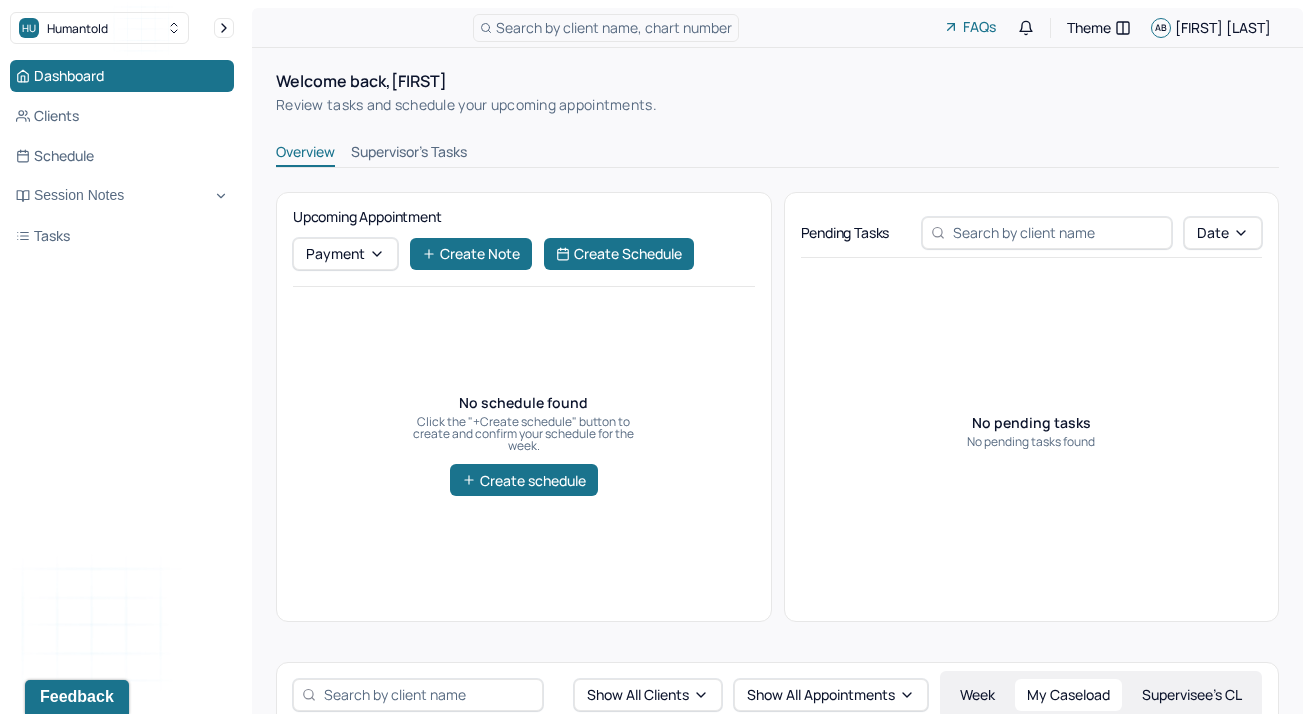 click on "Supervisor's Tasks" at bounding box center (409, 154) 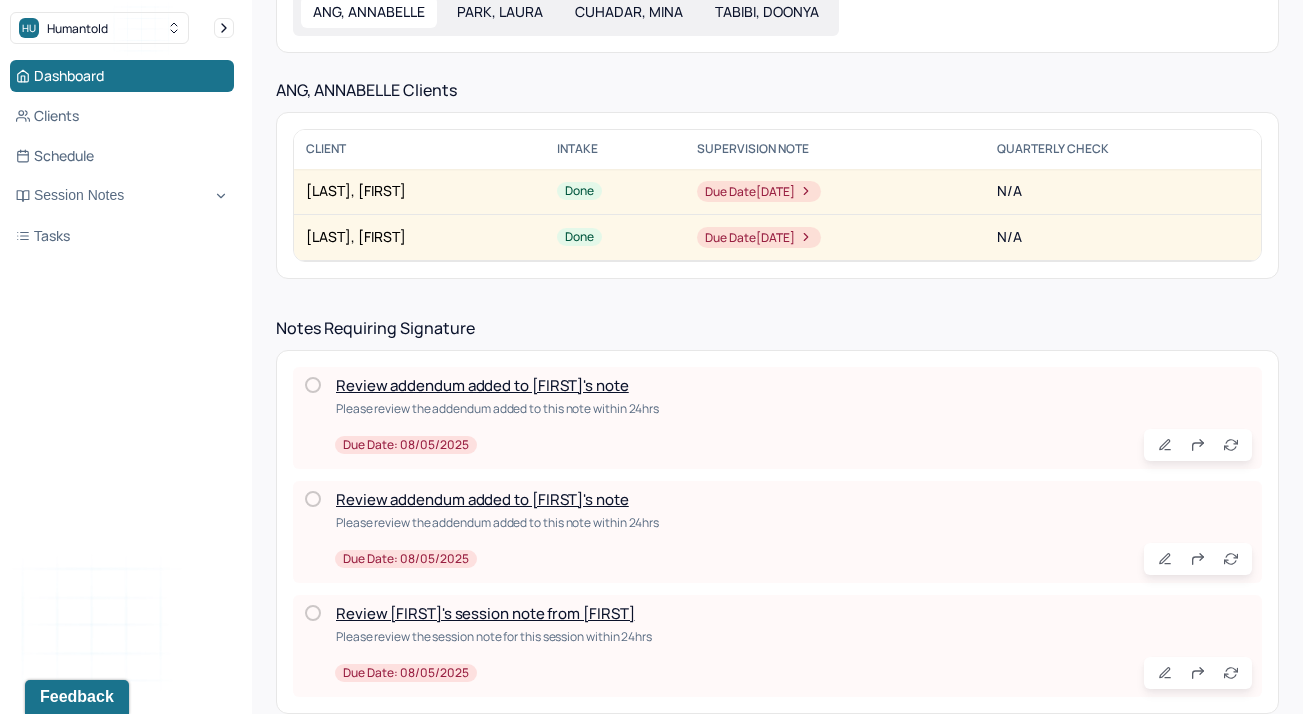 scroll, scrollTop: 222, scrollLeft: 0, axis: vertical 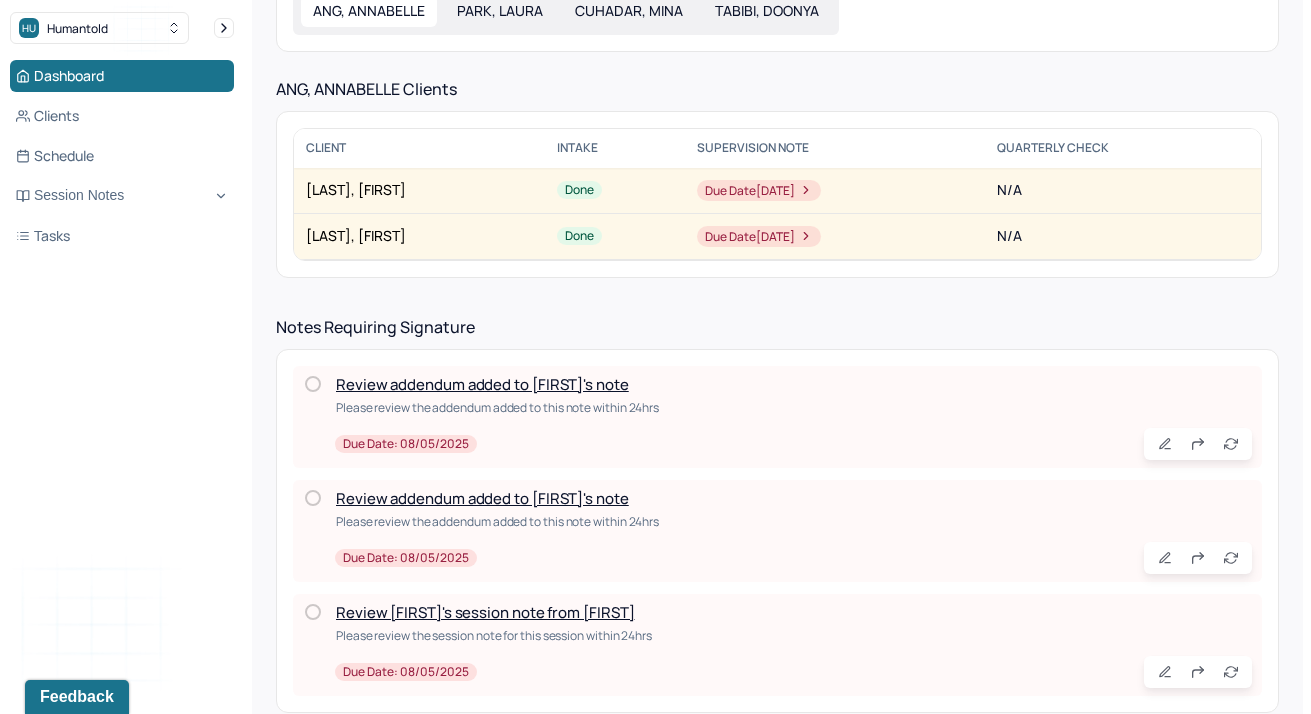 click on "Review addendum added to [FIRST]'s note" at bounding box center [482, 498] 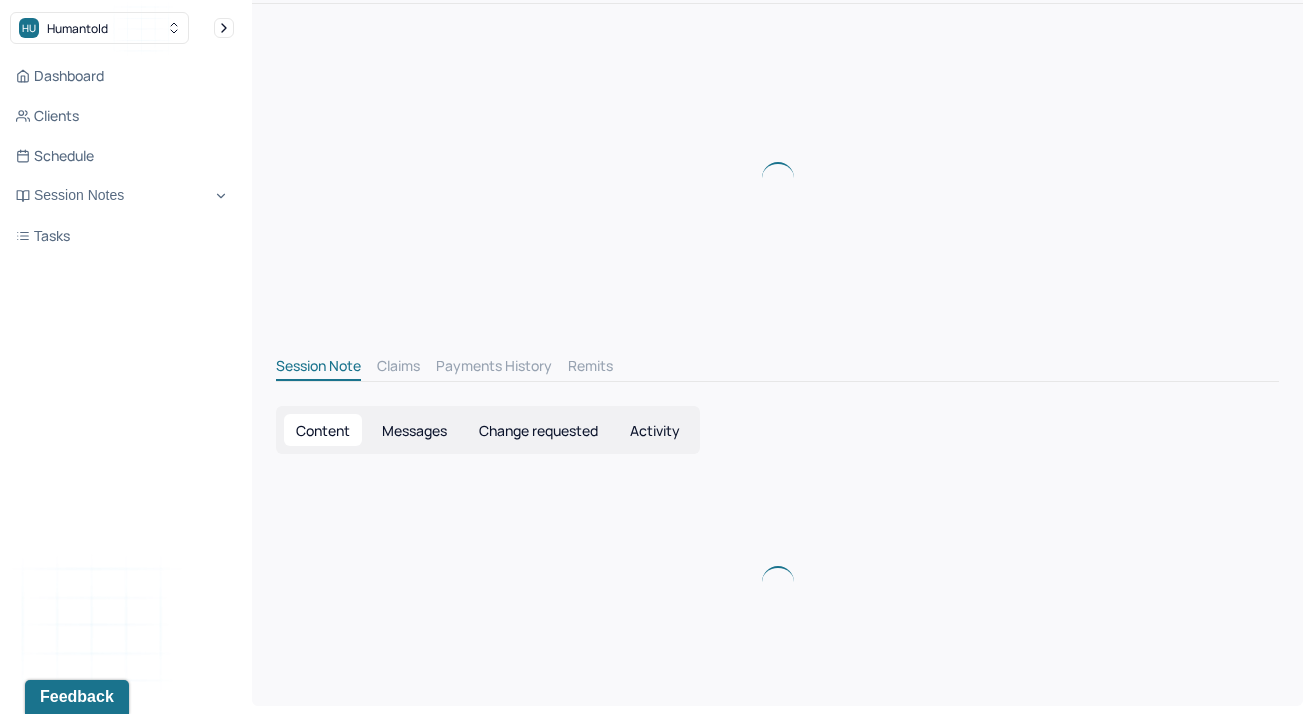 scroll, scrollTop: 0, scrollLeft: 0, axis: both 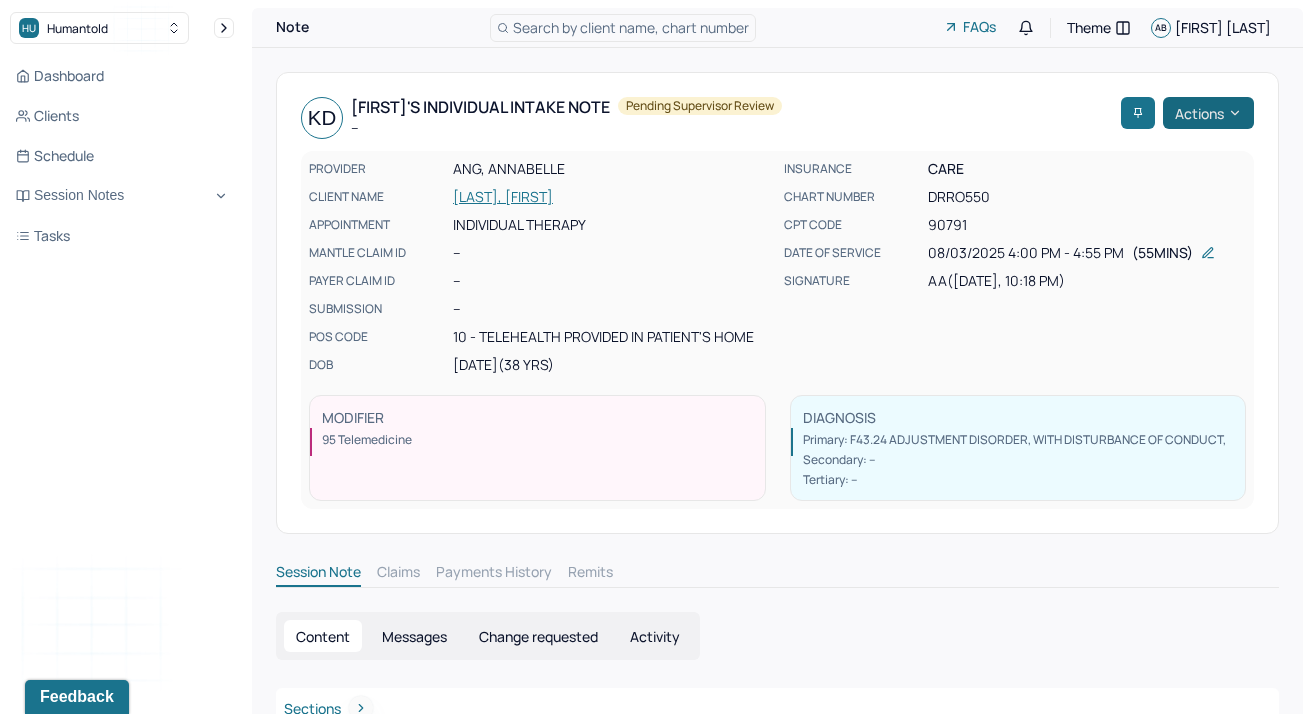 click 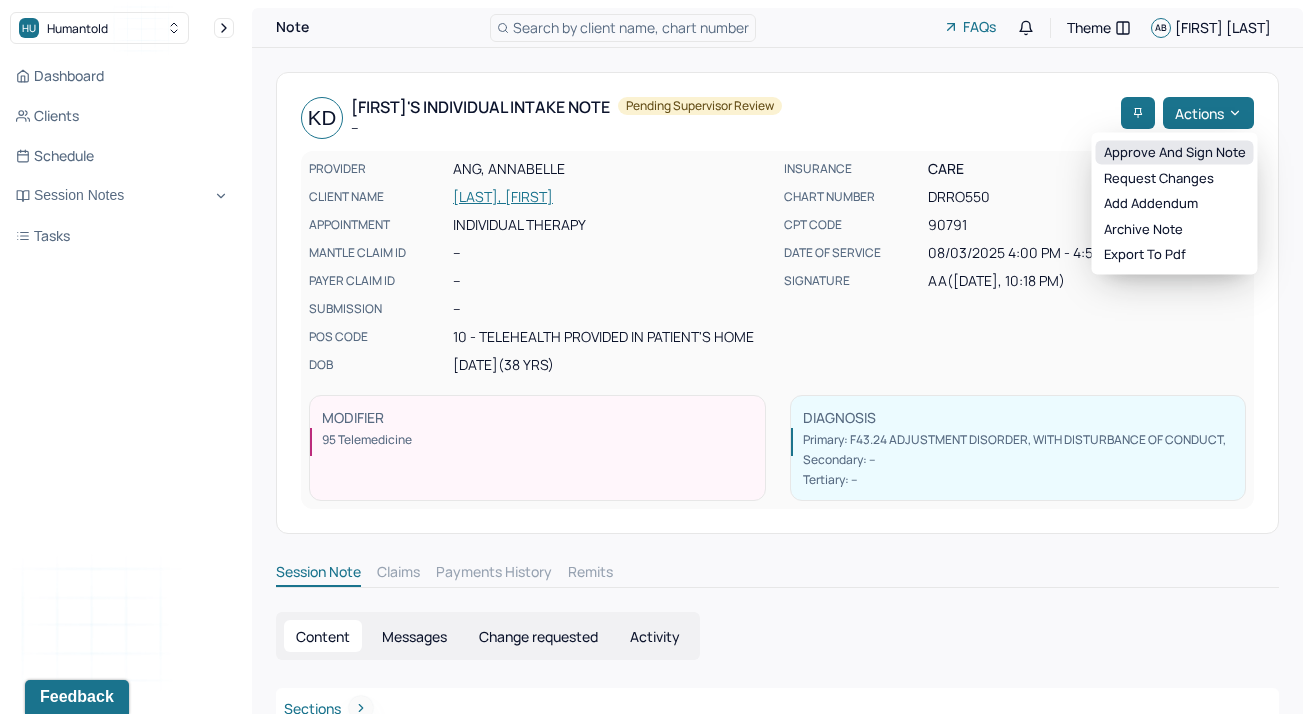 click on "Approve and sign note" at bounding box center (1175, 153) 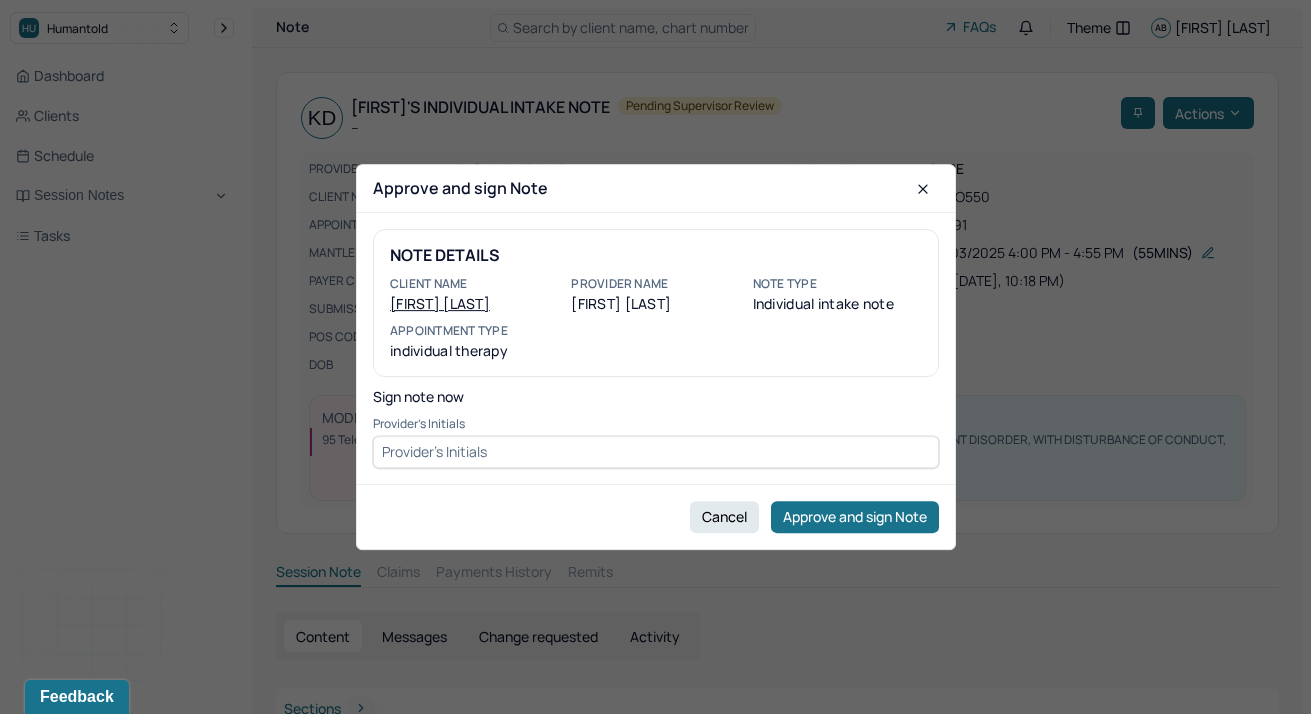 drag, startPoint x: 539, startPoint y: 455, endPoint x: 539, endPoint y: 439, distance: 16 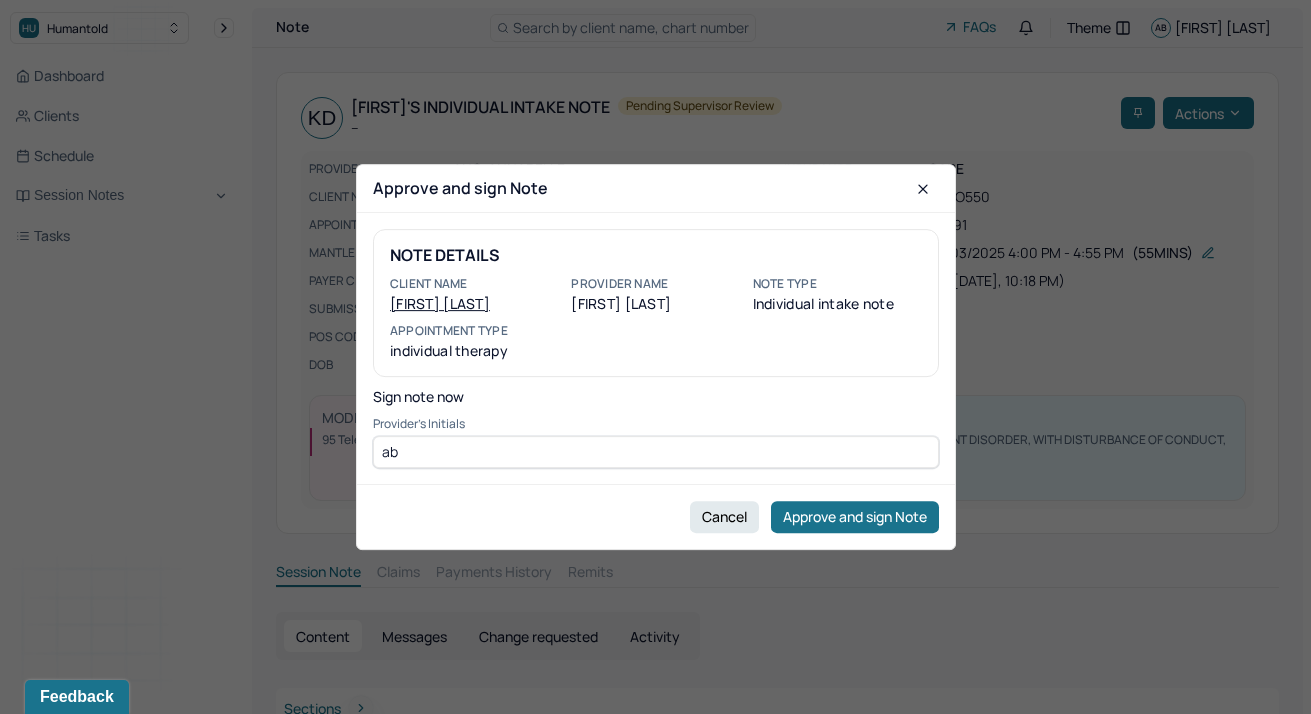 type on "ab" 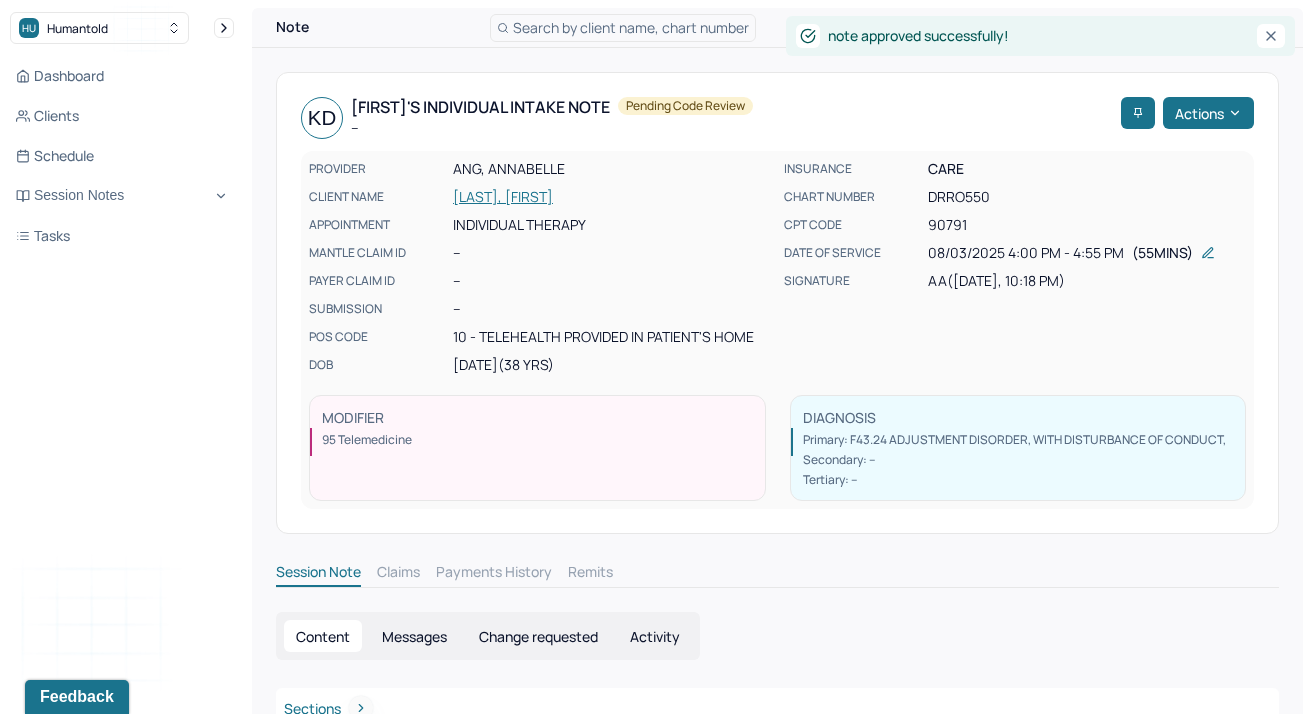 click on "Dashboard Clients Schedule Session Notes Tasks" at bounding box center (122, 156) 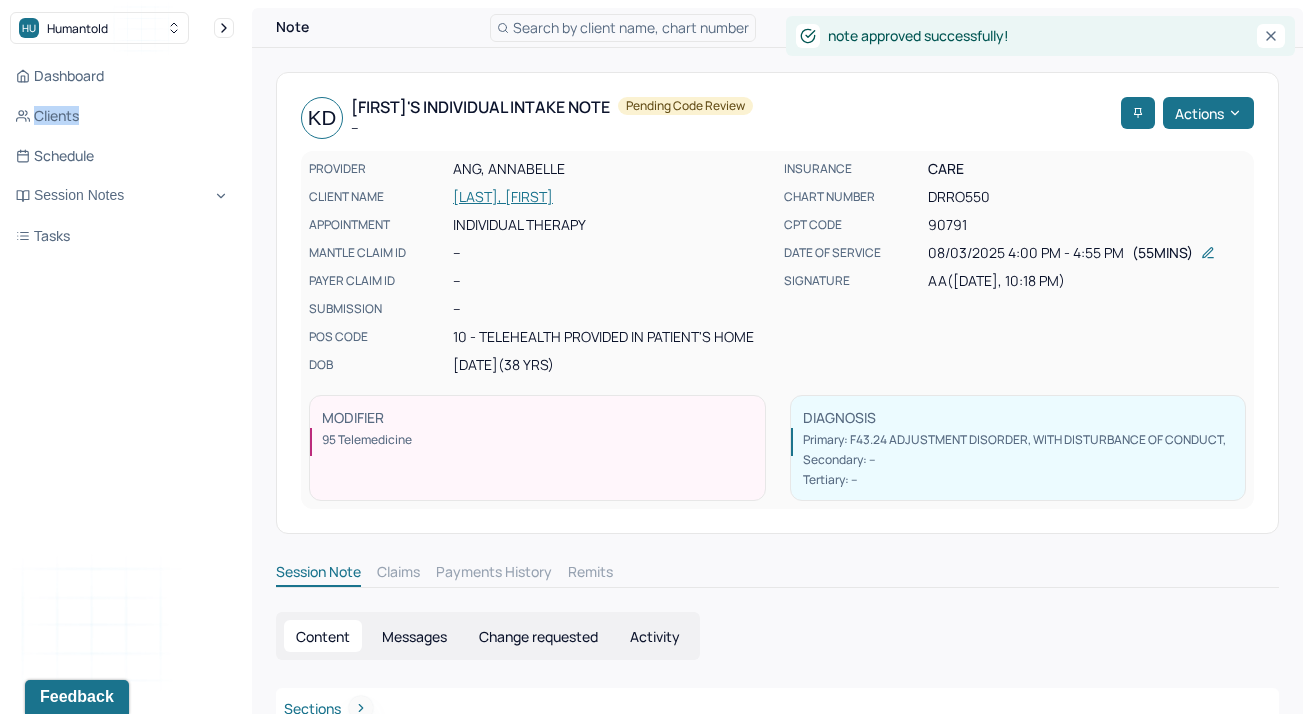 click on "Dashboard Clients Schedule Session Notes Tasks" at bounding box center [122, 156] 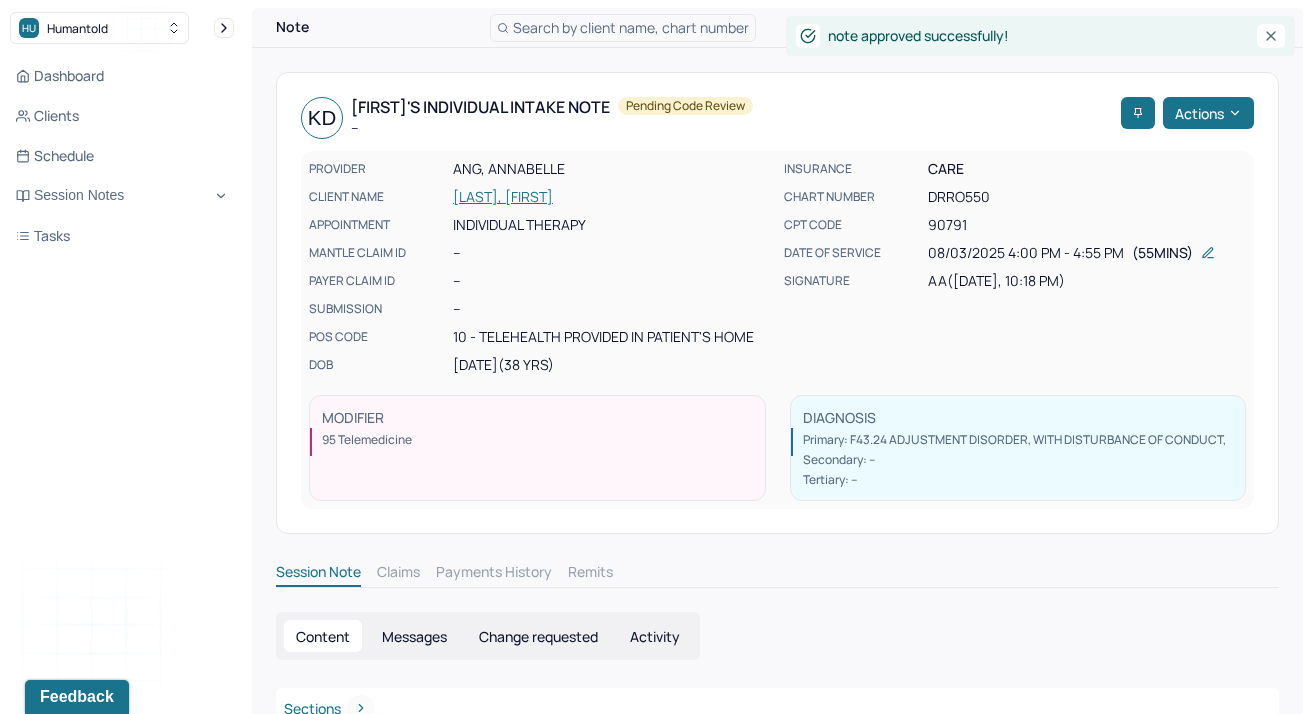 click on "Dashboard Clients Schedule Session Notes Tasks" at bounding box center (122, 156) 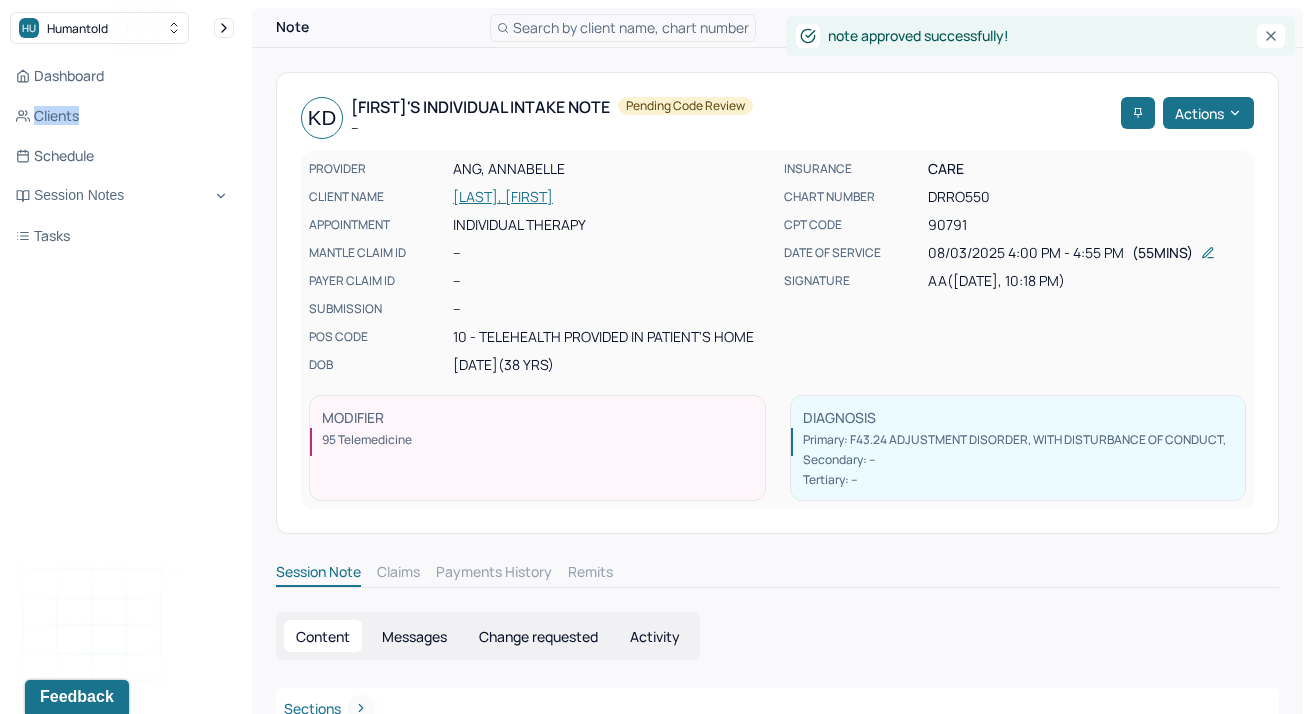 click on "Dashboard Clients Schedule Session Notes Tasks" at bounding box center [122, 156] 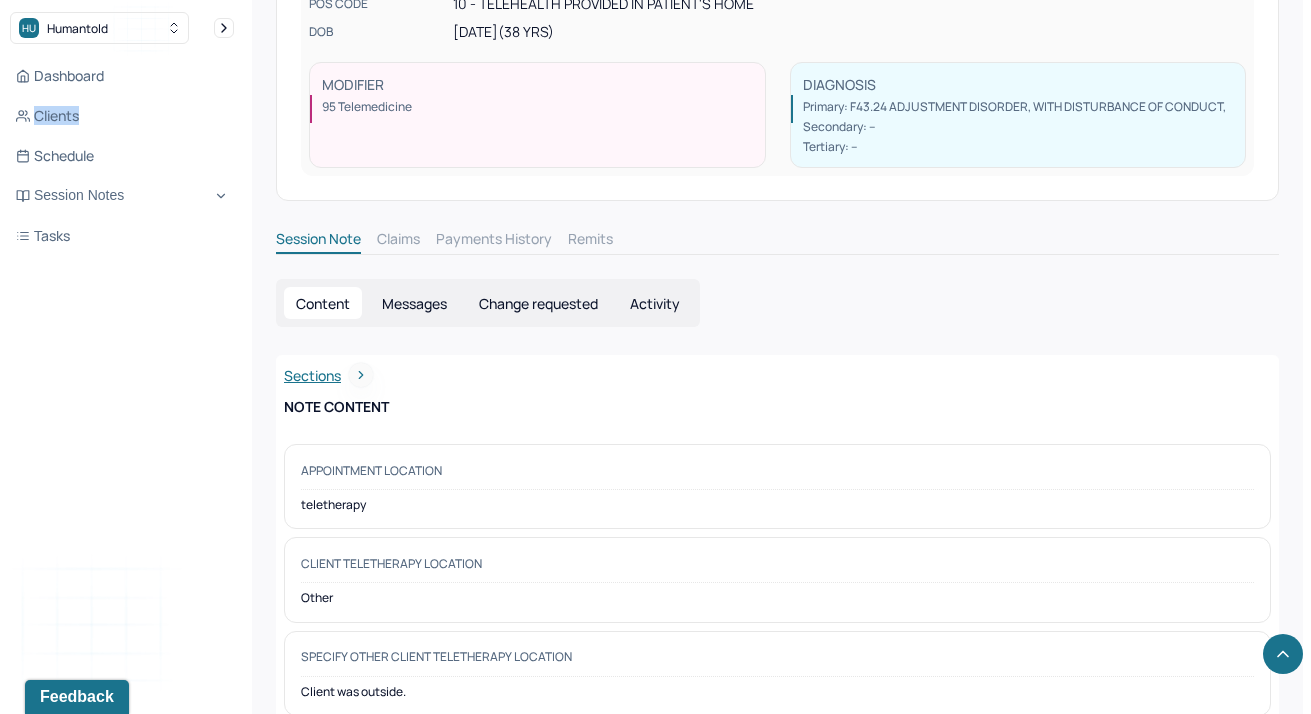 scroll, scrollTop: 0, scrollLeft: 0, axis: both 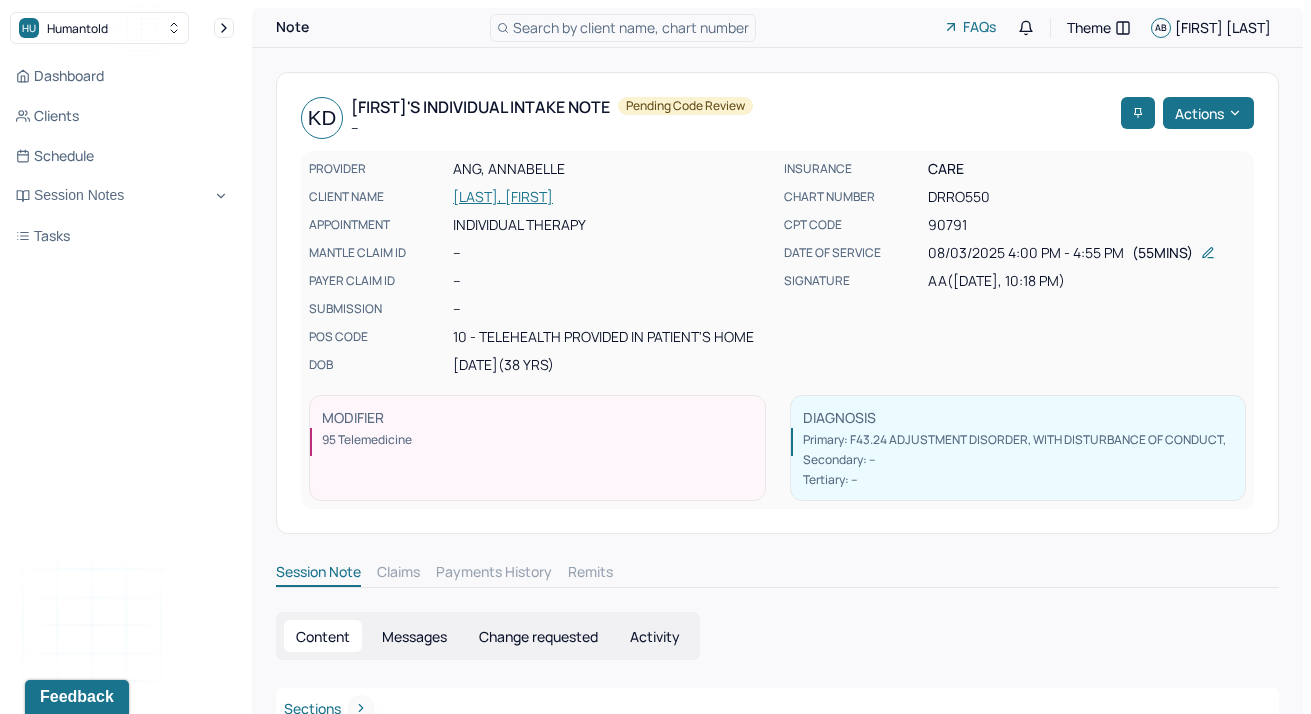 click on "KD [FIRST]'s   Individual intake note -- Pending code review Actions PROVIDER ANG, ANNABELLE CLIENT NAME DOUGLAS, KENNETH APPOINTMENT Individual therapy   MANTLE CLAIM ID -- PAYER CLAIM ID -- SUBMISSION -- POS CODE 10 - Telehealth Provided in Patient's Home DOB [DATE]  ([AGE] Yrs) INSURANCE CARE CHART NUMBER DRRO550 CPT CODE 90791 DATE OF SERVICE [DATE]   4:00 PM   -   4:55 PM ( 55mins ) SIGNATURE AA  ([DATE], 10:18 PM) MODIFIER 95 Telemedicine DIAGNOSIS Primary:   F43.24 ADJUSTMENT DISORDER, WITH DISTURBANCE OF CONDUCT ,  Secondary:   -- Tertiary:   --" at bounding box center [777, 303] 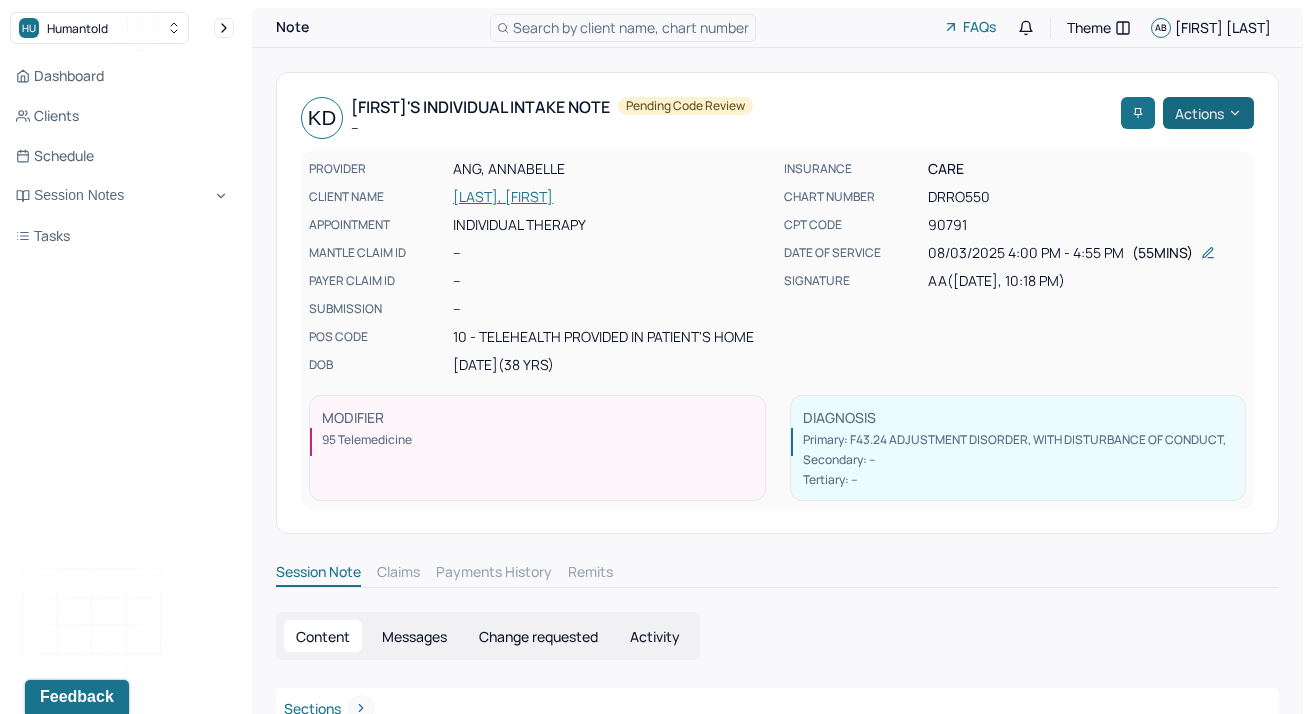 click on "Actions" at bounding box center (1208, 113) 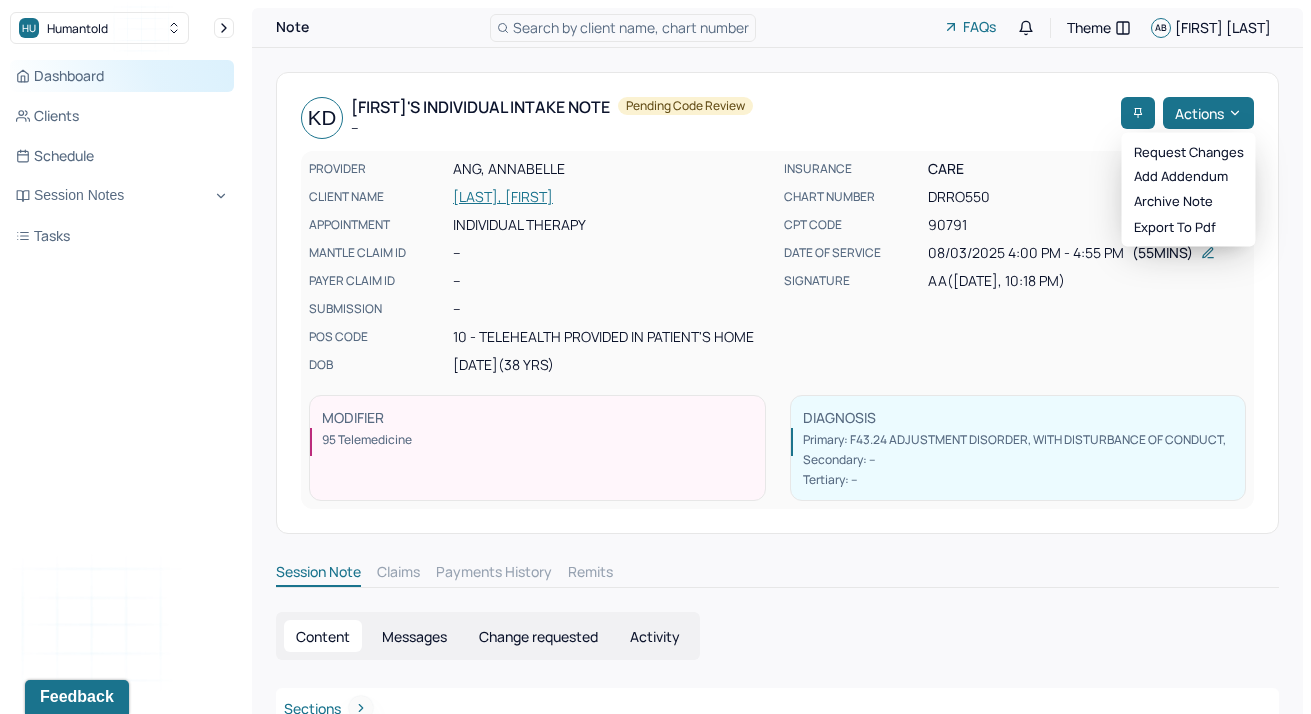 click on "Dashboard" at bounding box center [122, 76] 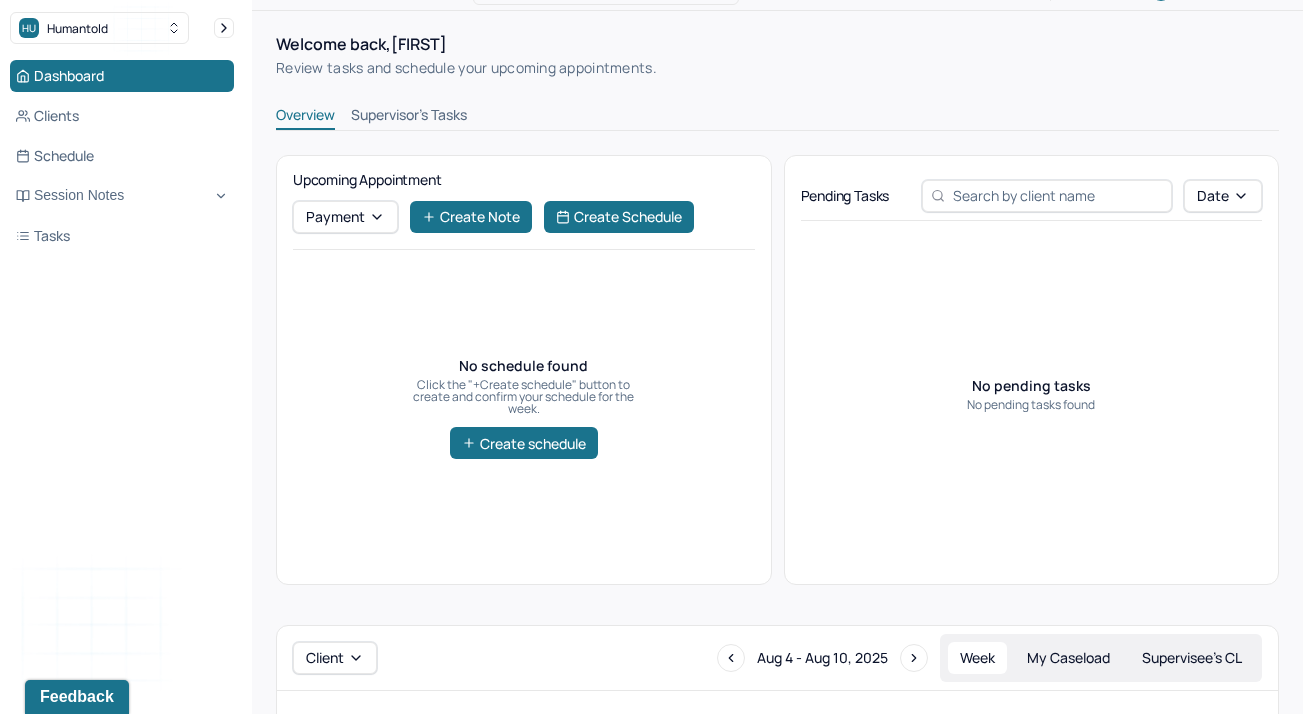 scroll, scrollTop: 0, scrollLeft: 0, axis: both 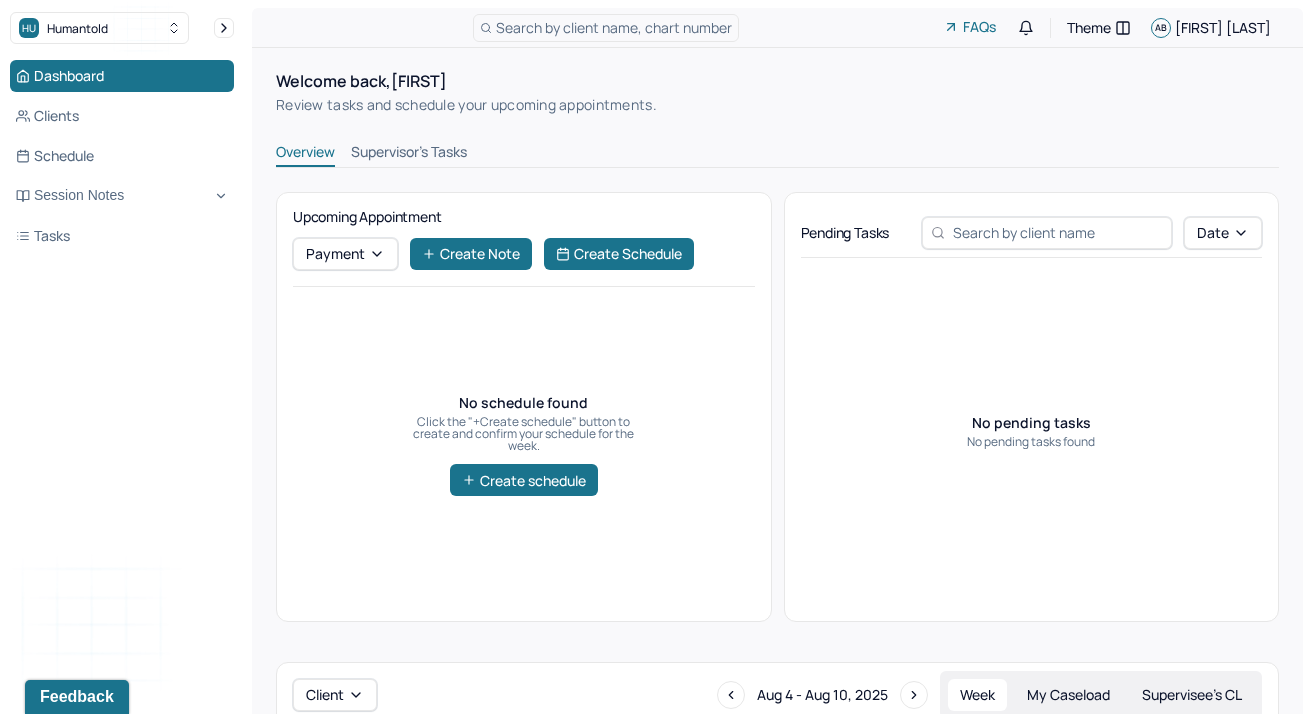 click on "Supervisor's Tasks" at bounding box center [409, 154] 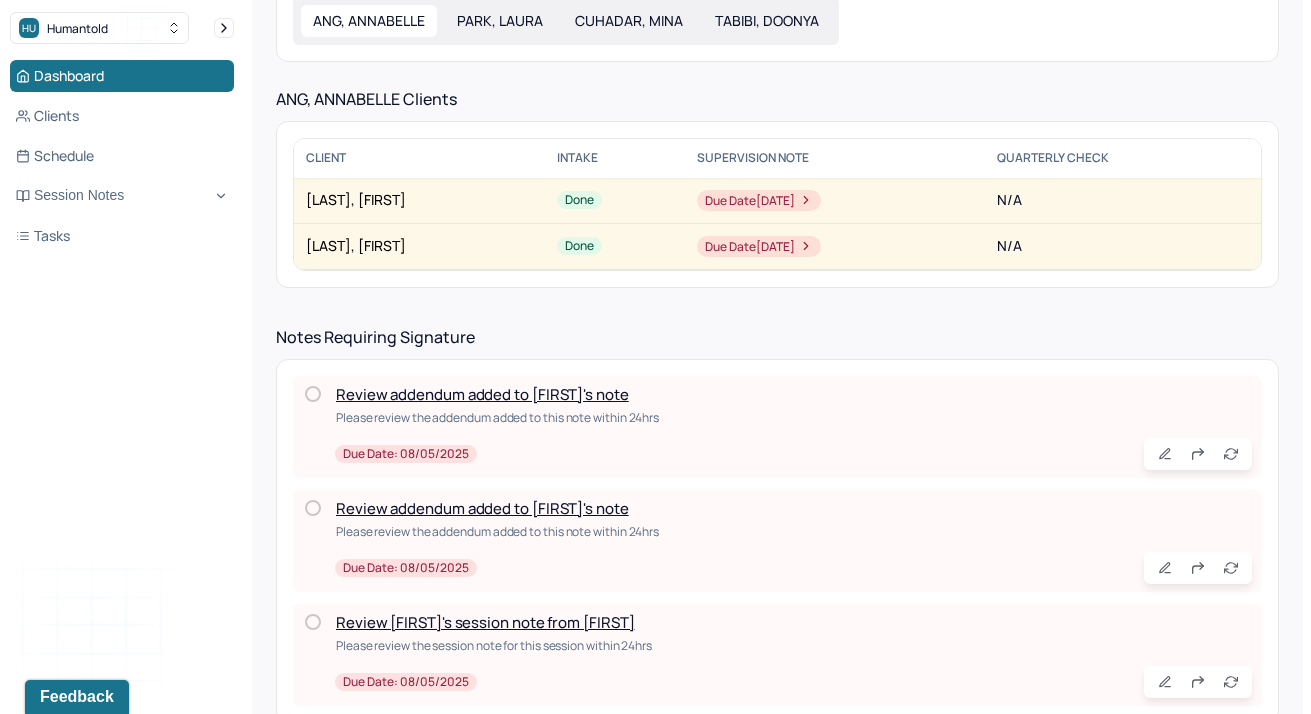 scroll, scrollTop: 245, scrollLeft: 0, axis: vertical 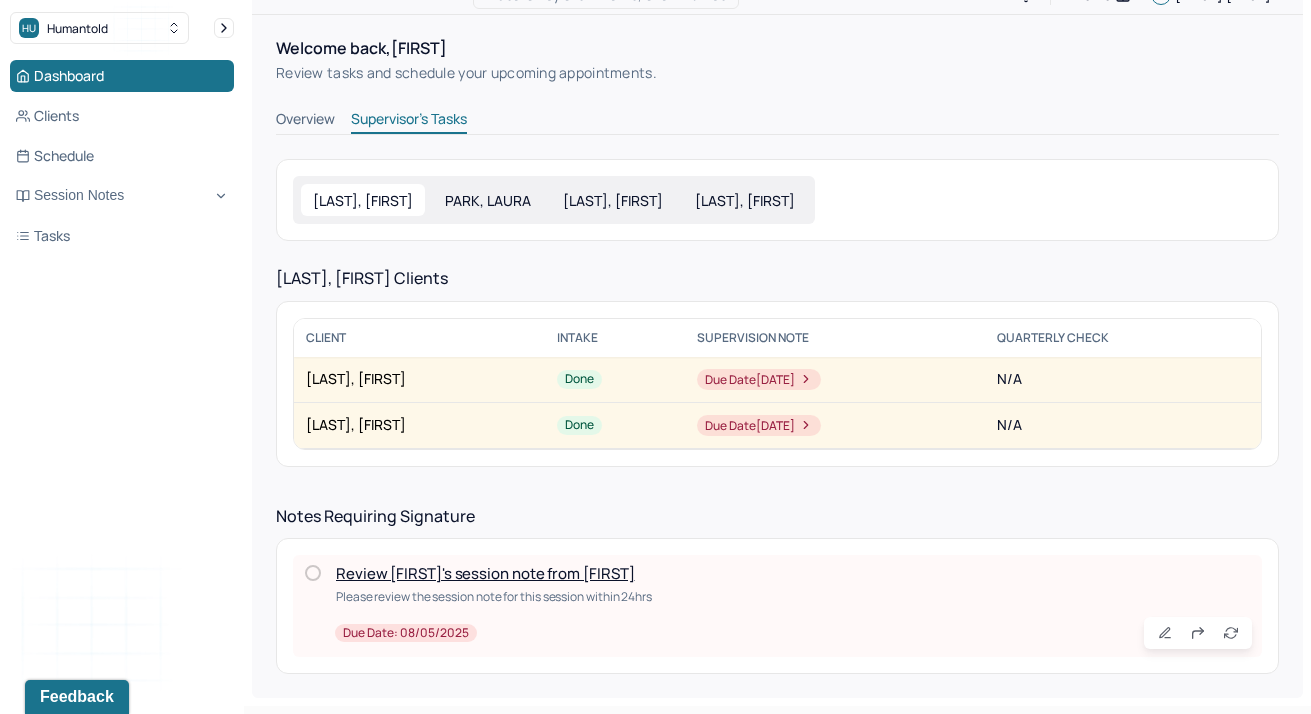 click on "Review [FIRST]'s session note from [FIRST]" at bounding box center [485, 573] 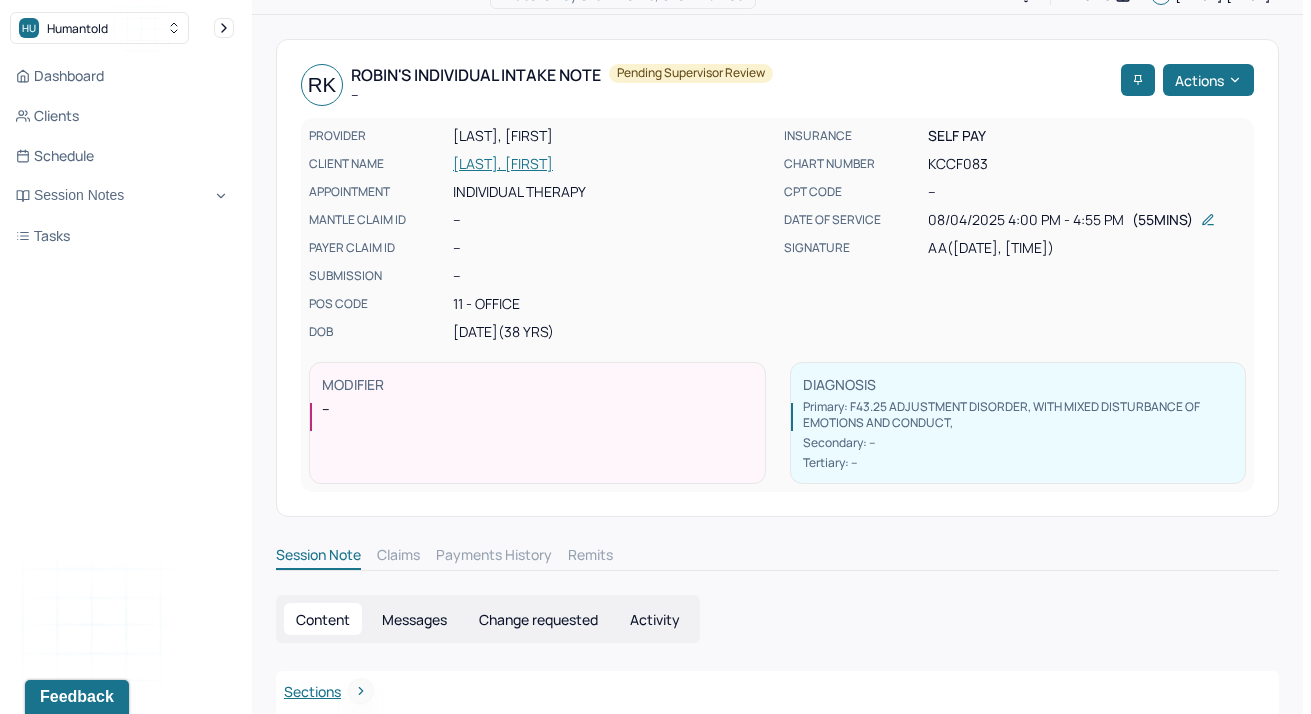 scroll, scrollTop: 0, scrollLeft: 0, axis: both 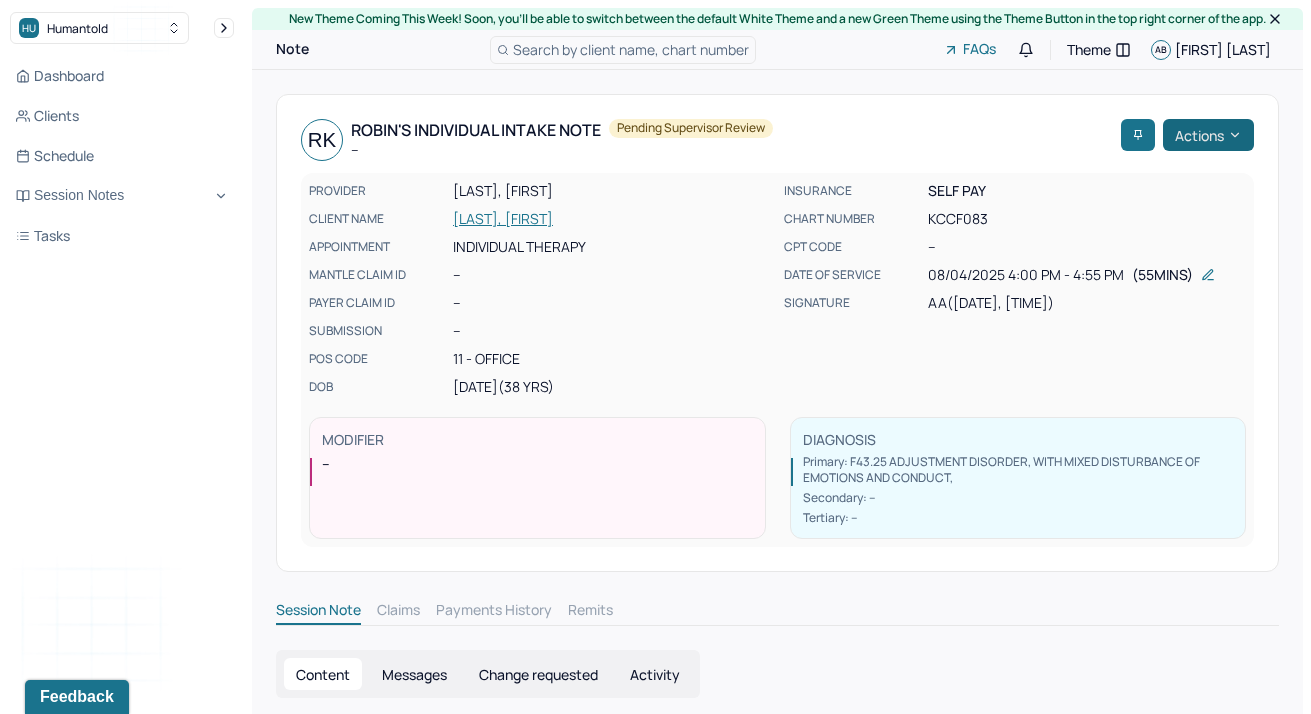 click on "Actions" at bounding box center [1208, 135] 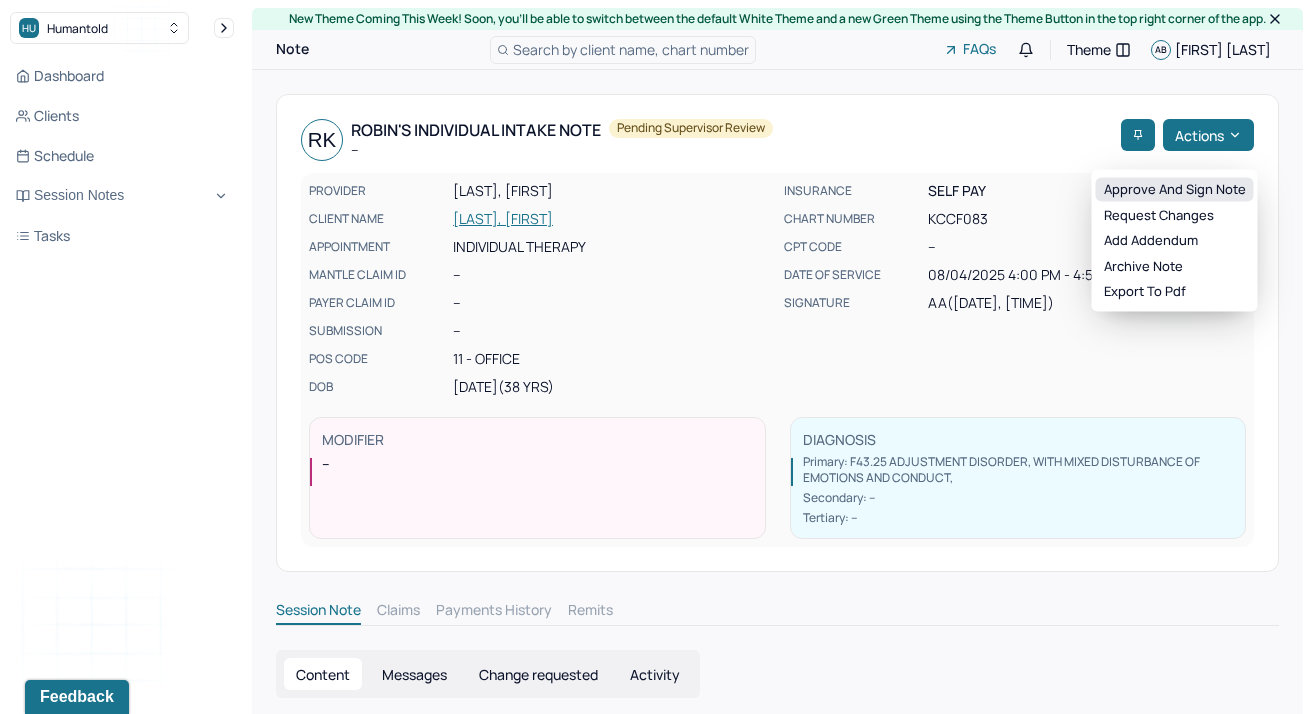 click on "Approve and sign note" at bounding box center [1175, 190] 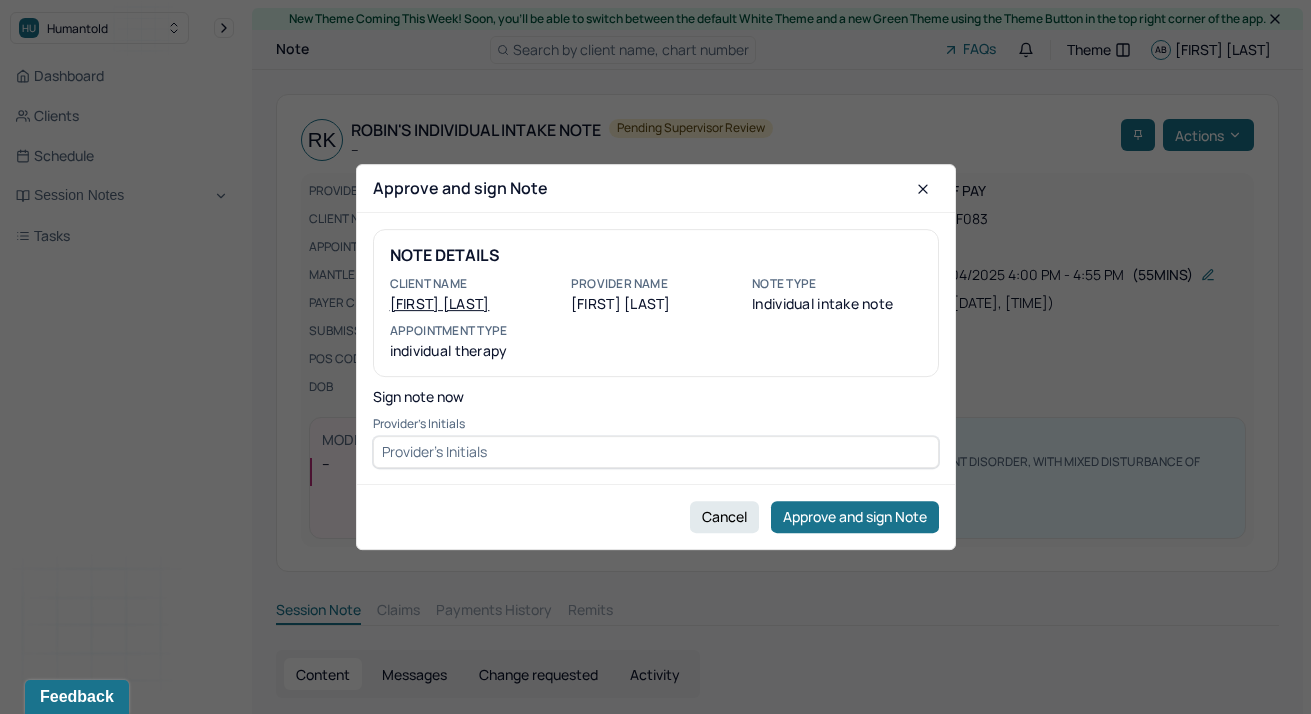 click at bounding box center [656, 452] 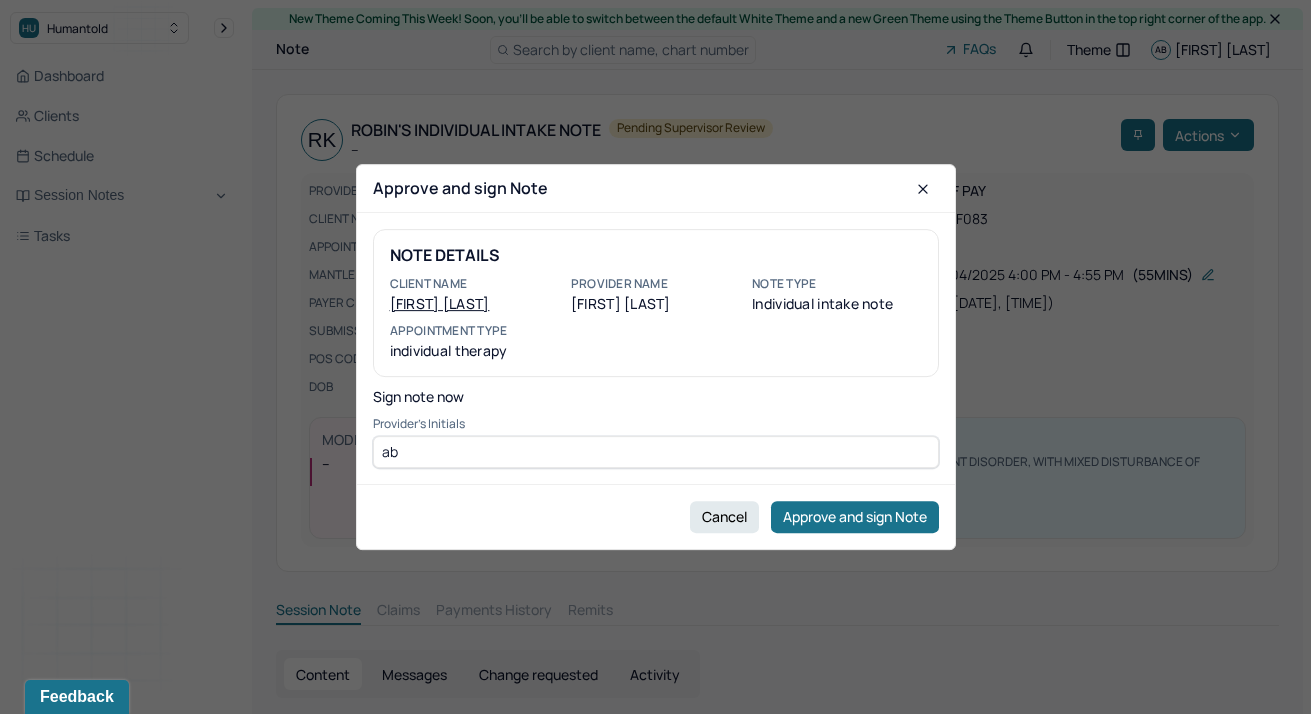 type on "ab" 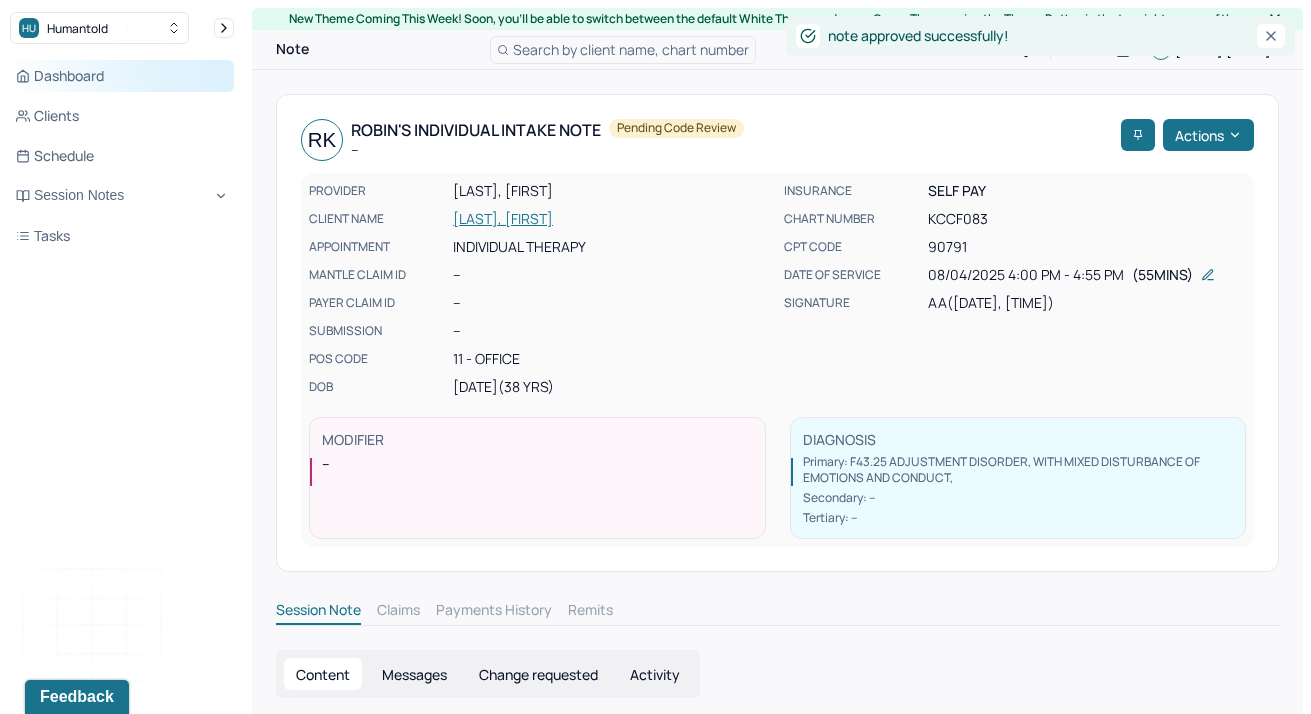 click on "Dashboard" at bounding box center (122, 76) 